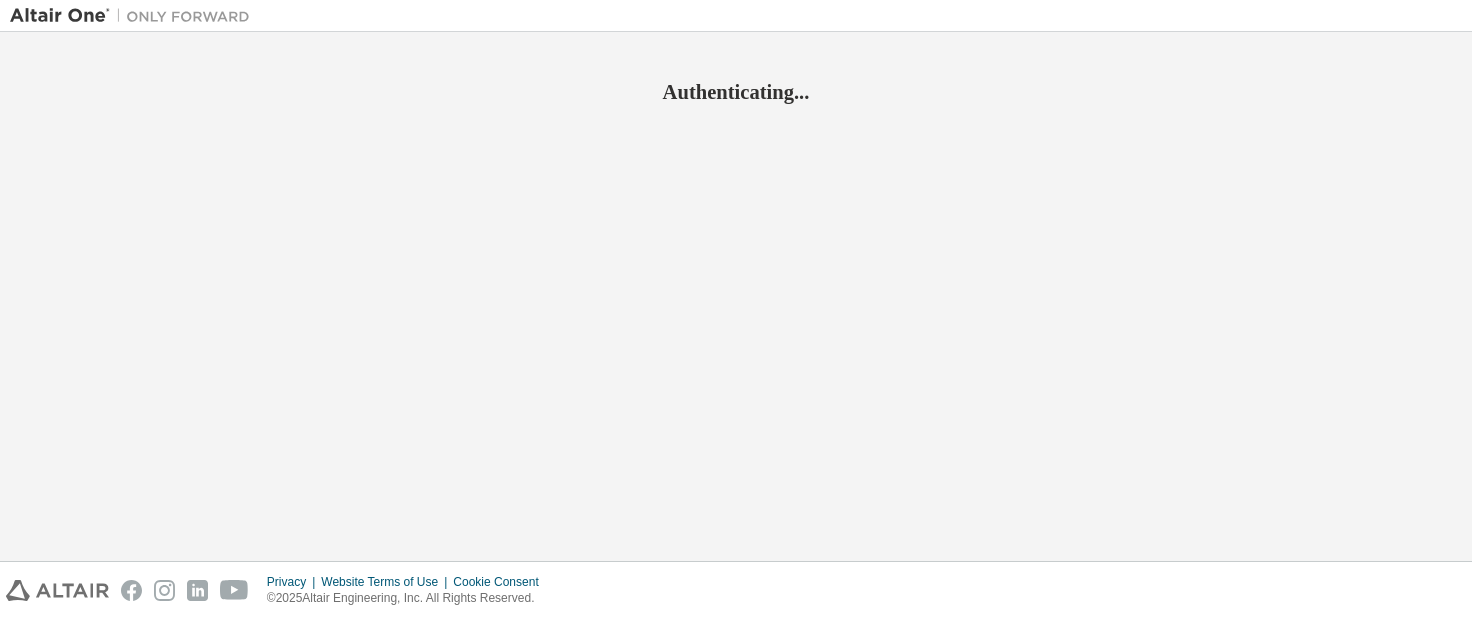 scroll, scrollTop: 0, scrollLeft: 0, axis: both 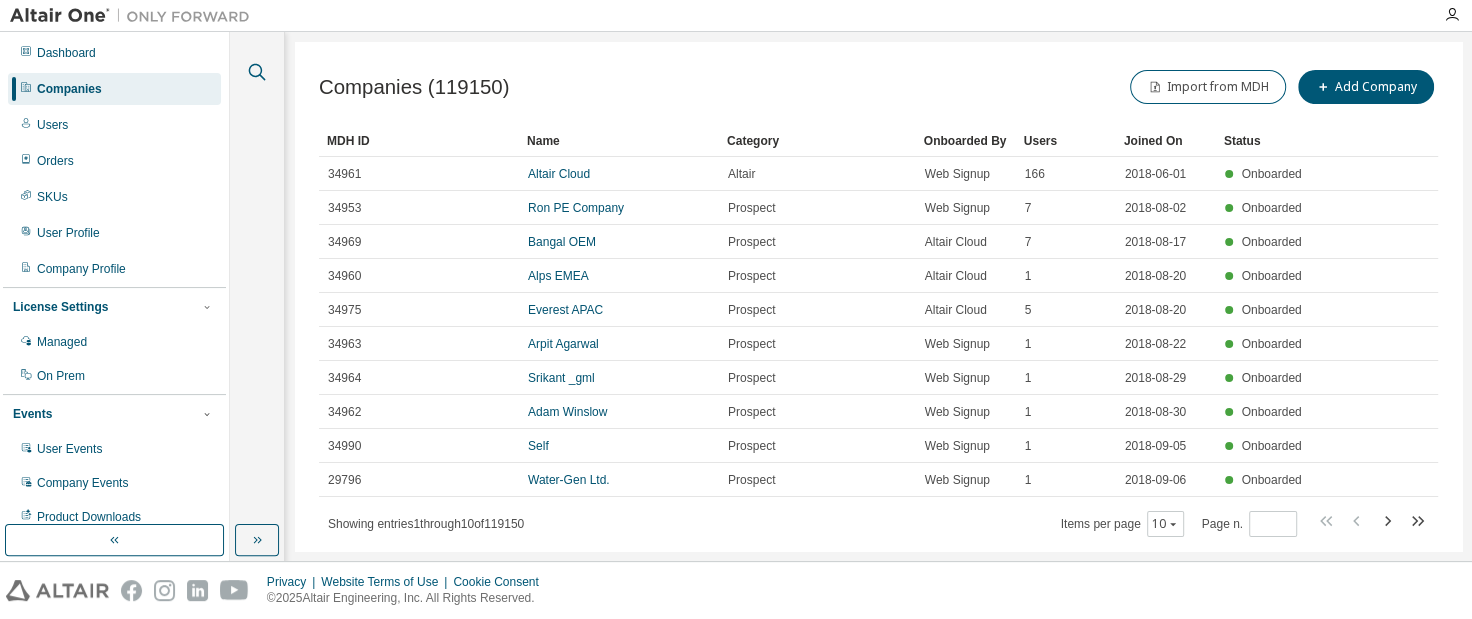 click 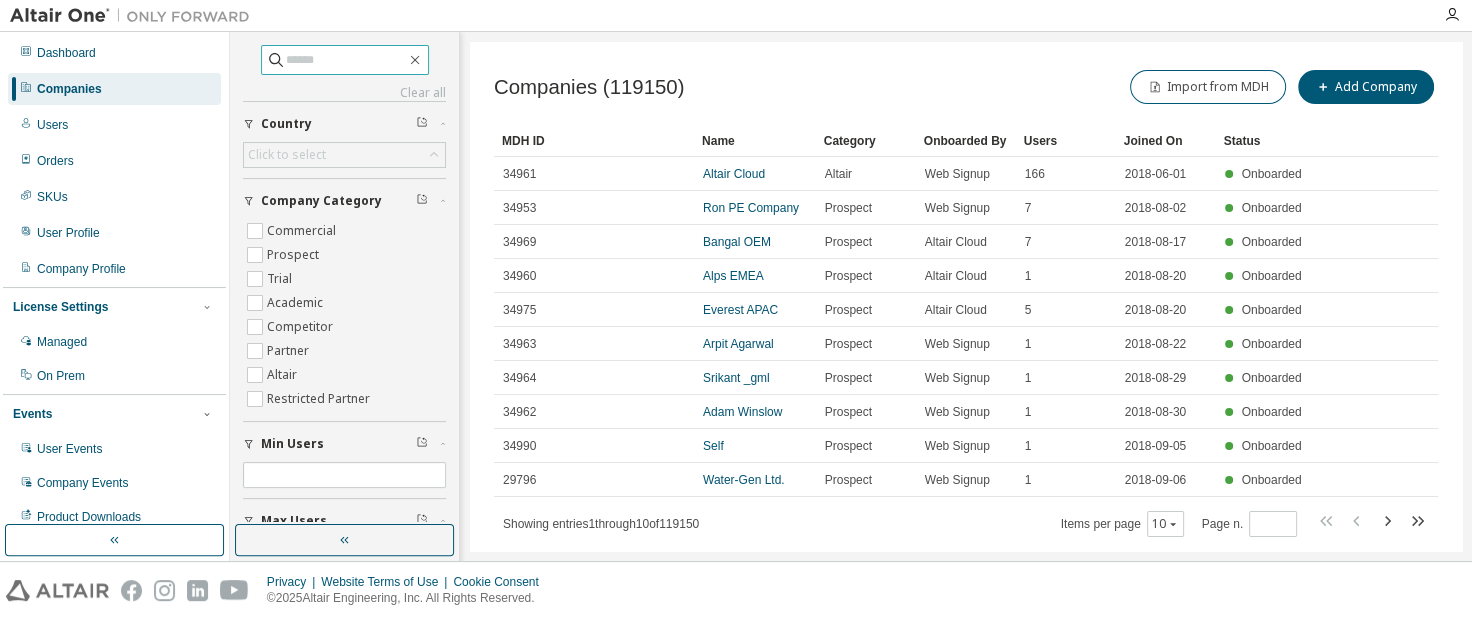 click at bounding box center [346, 60] 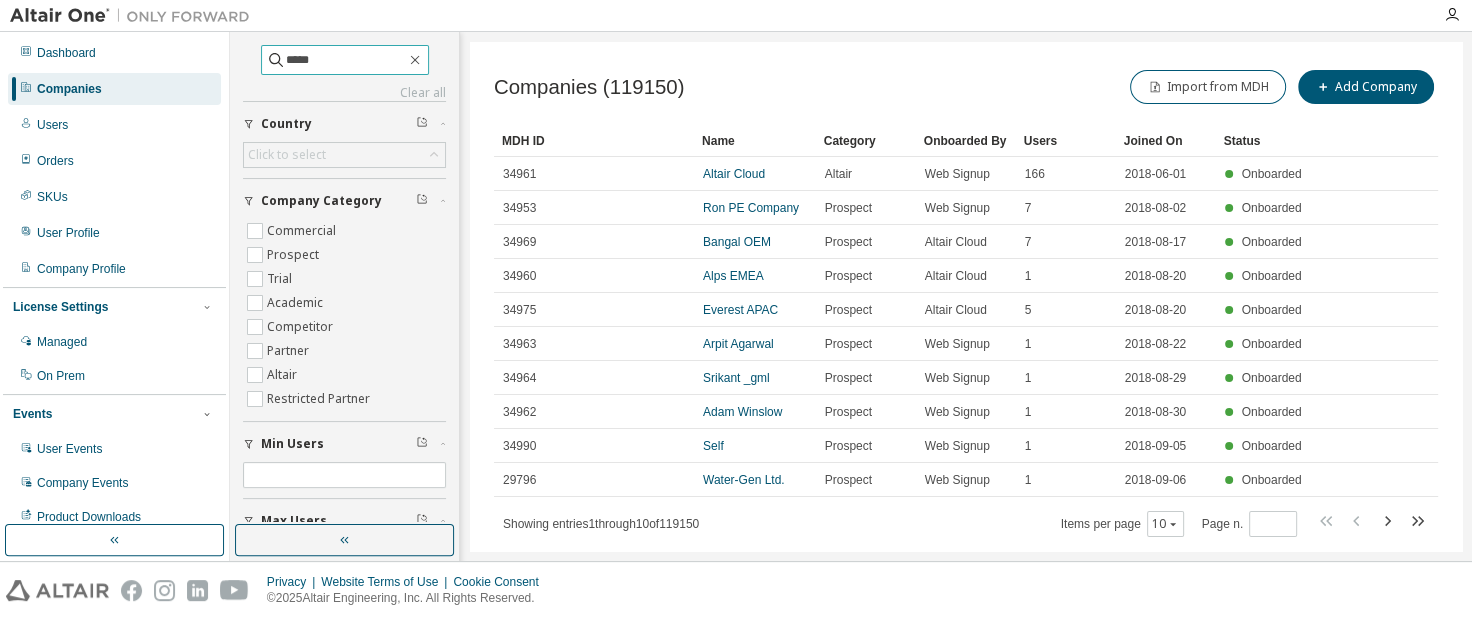 type on "*****" 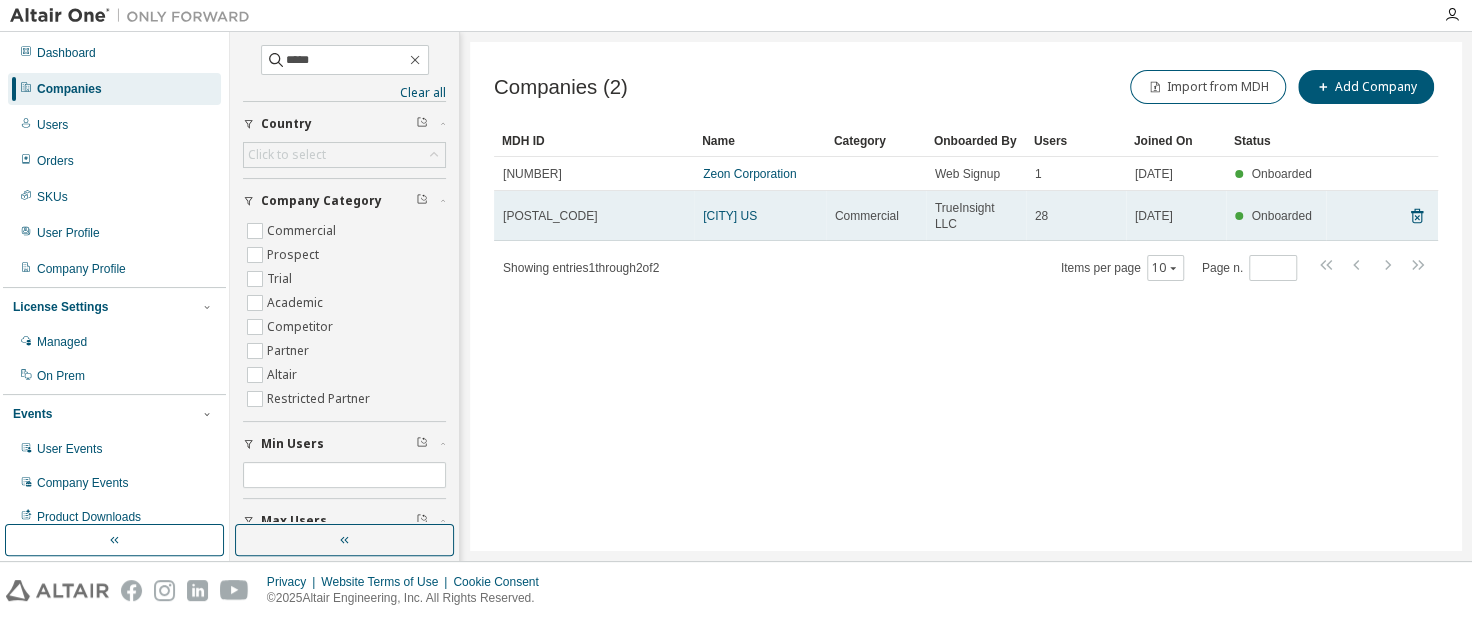 click on "90720" at bounding box center [550, 216] 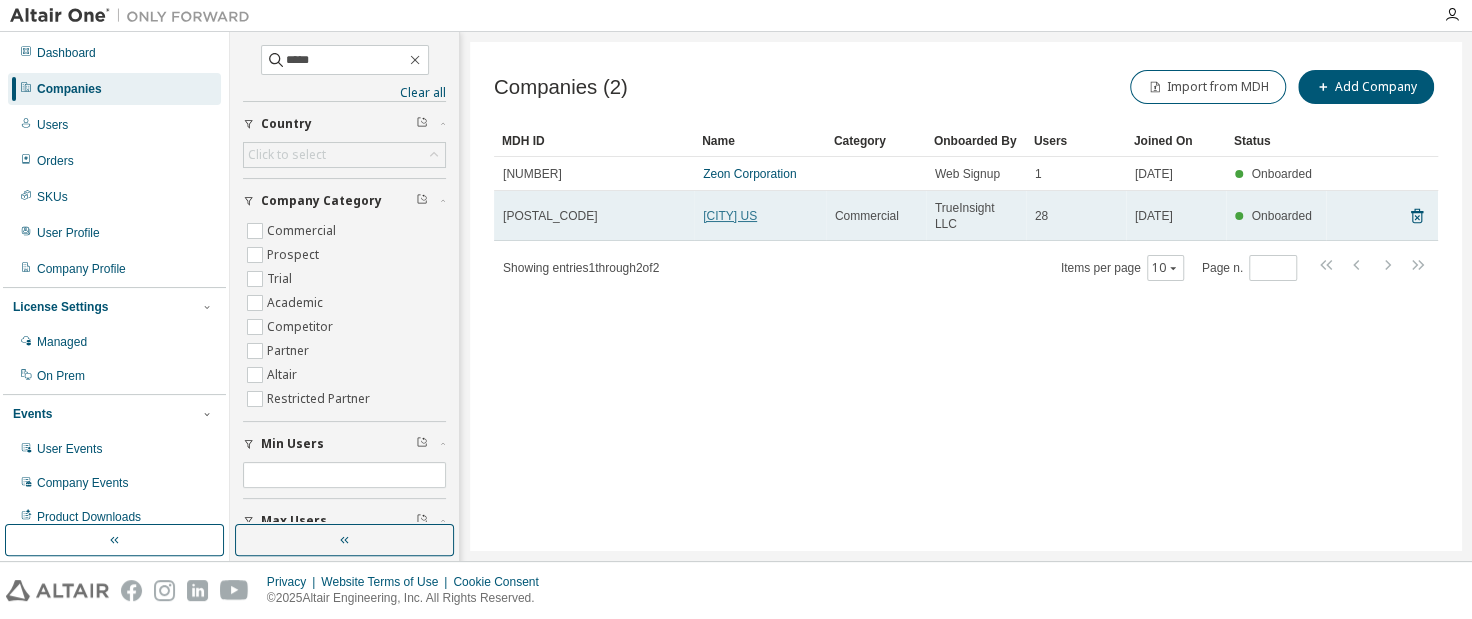 click on "Holmes US" at bounding box center [730, 216] 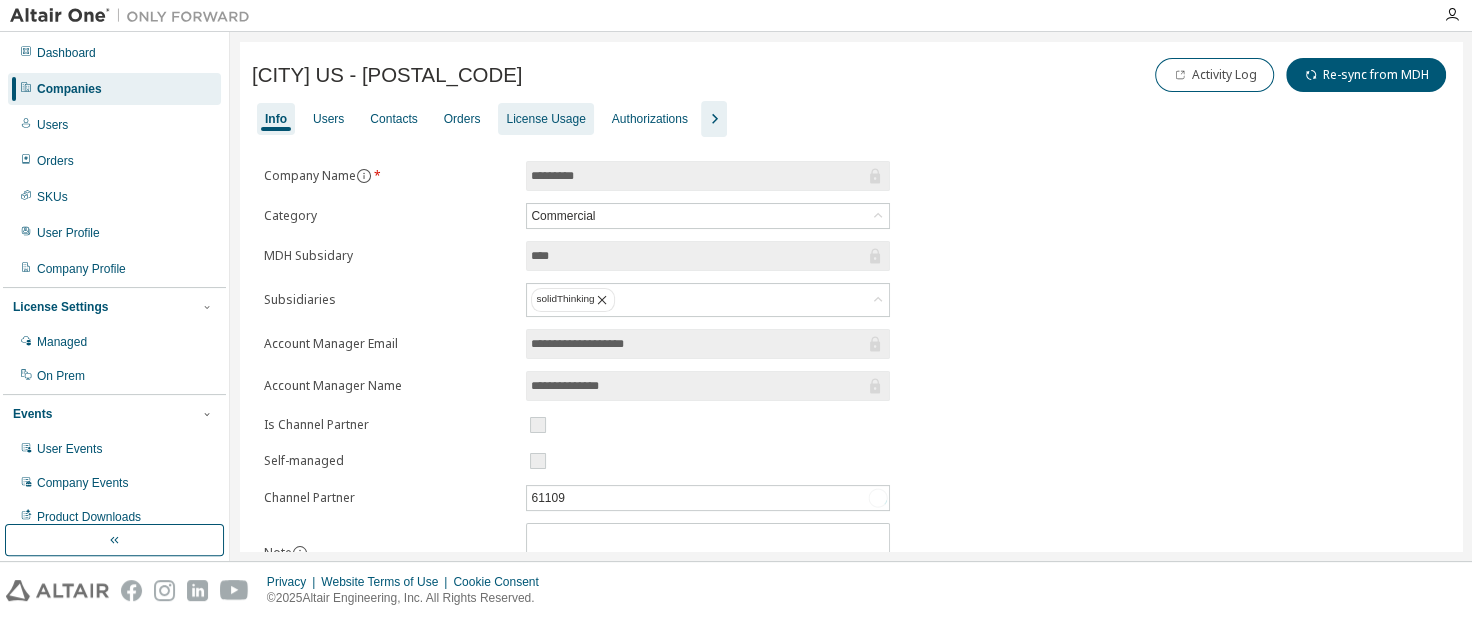 click on "License Usage" at bounding box center [545, 119] 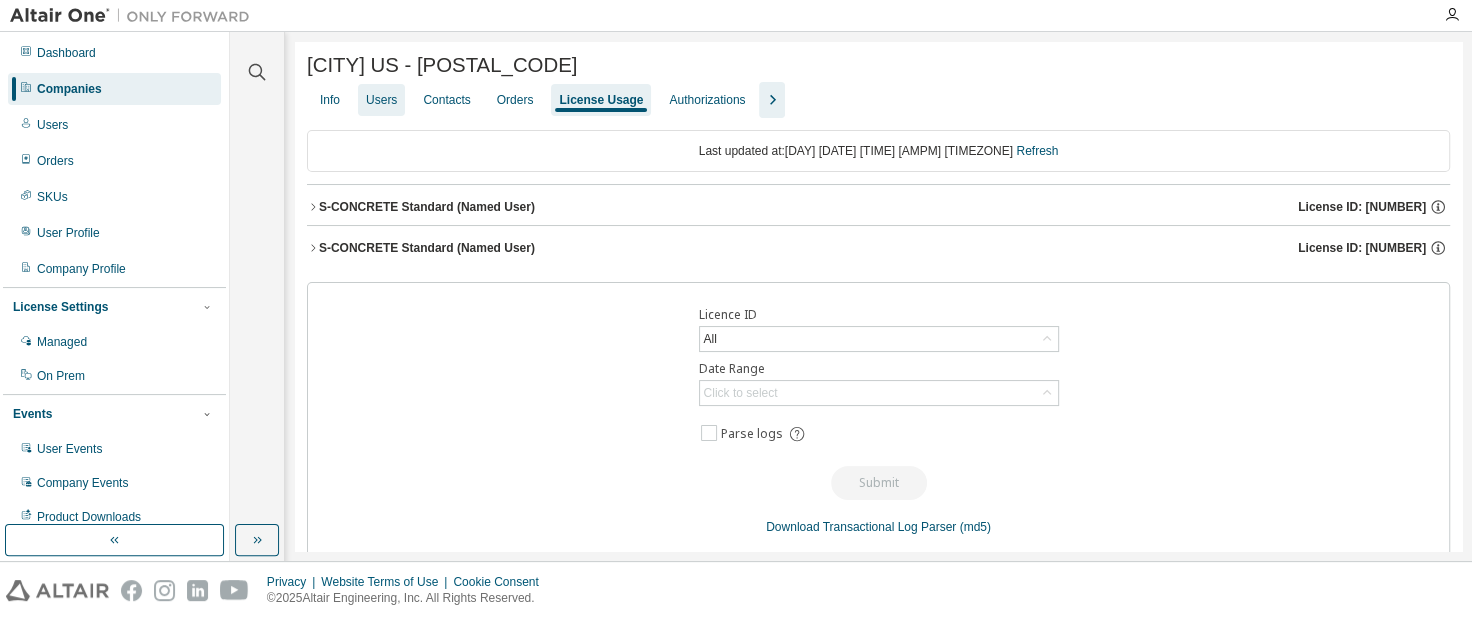 click on "Users" at bounding box center [381, 100] 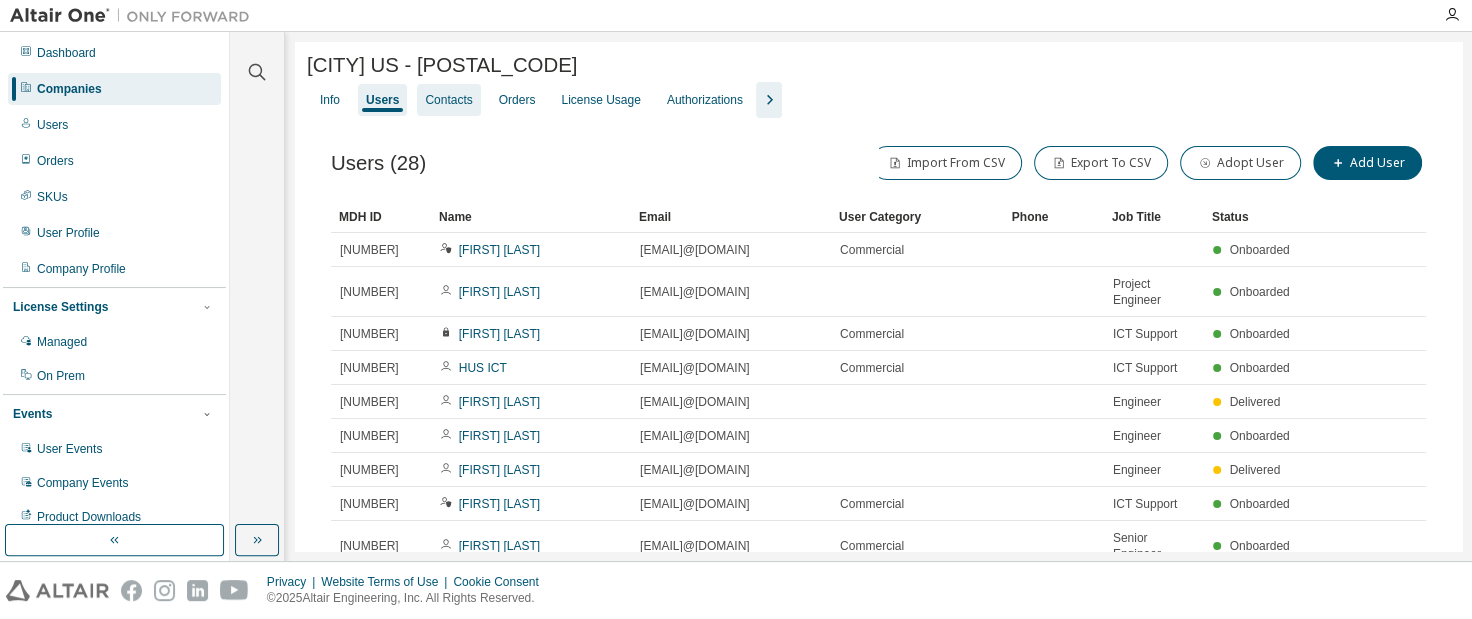 click on "Contacts" at bounding box center (448, 100) 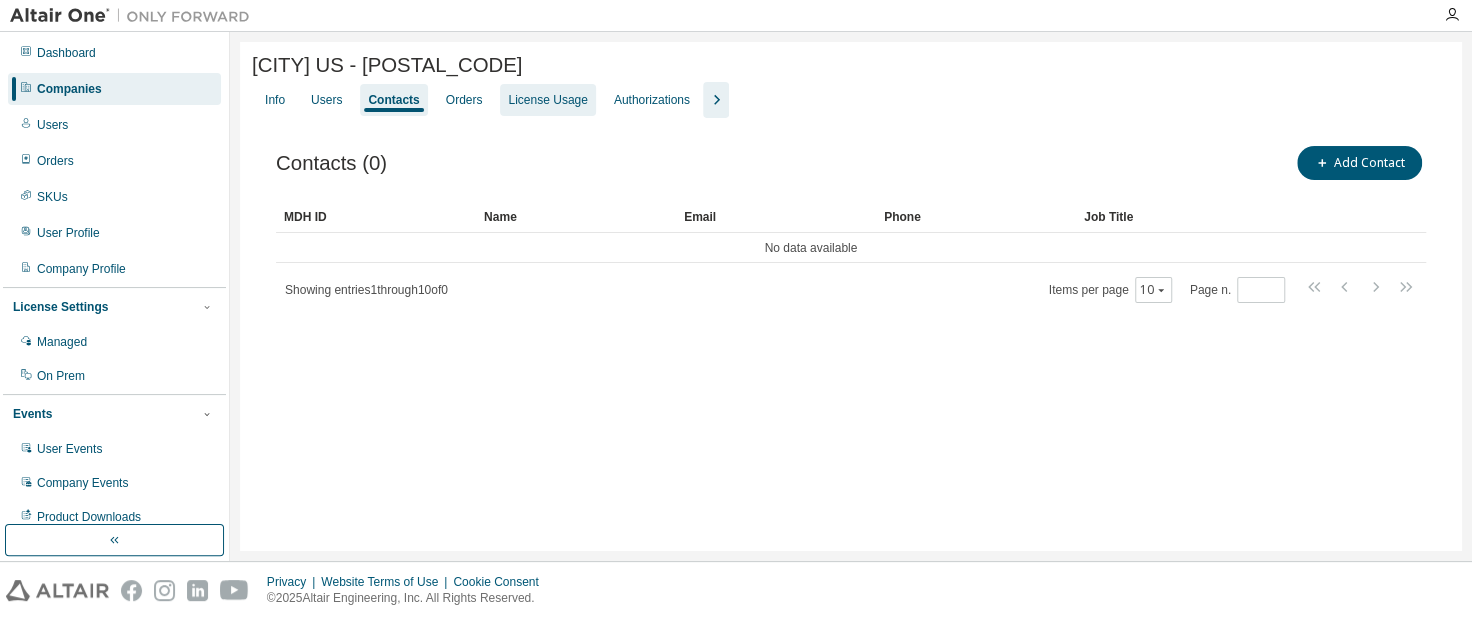 click on "License Usage" at bounding box center (547, 100) 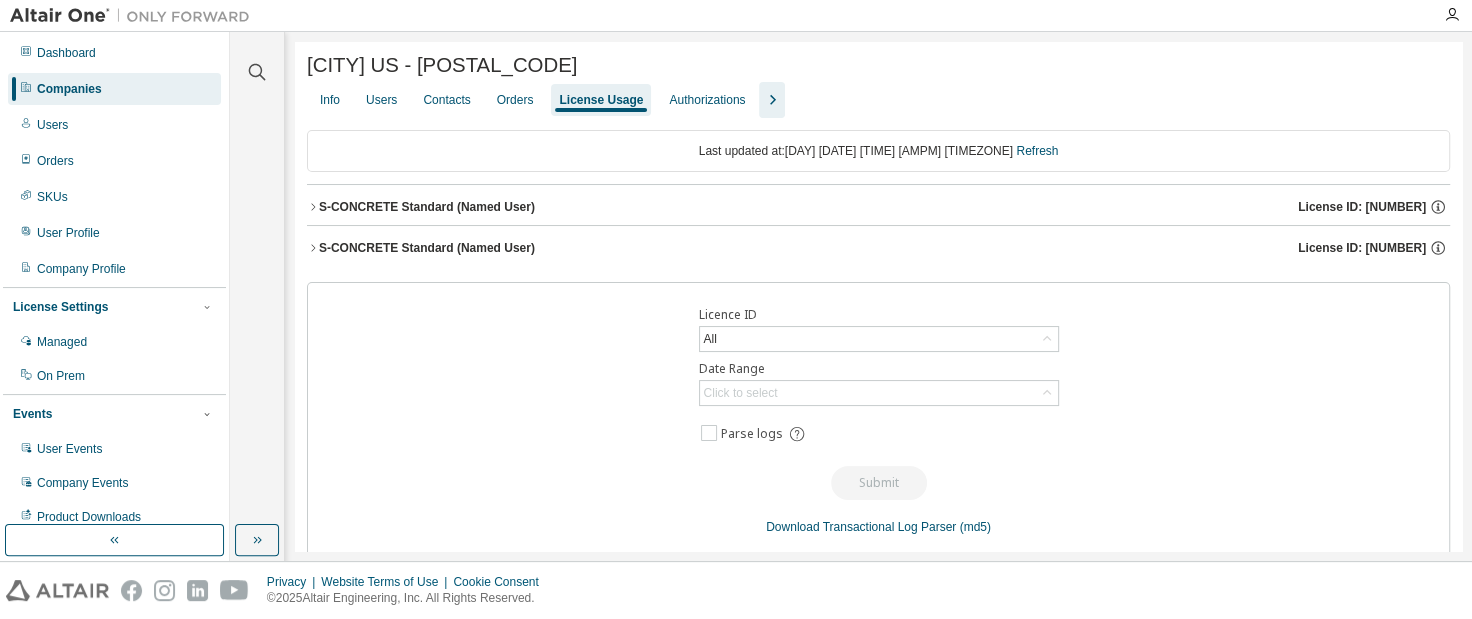 click 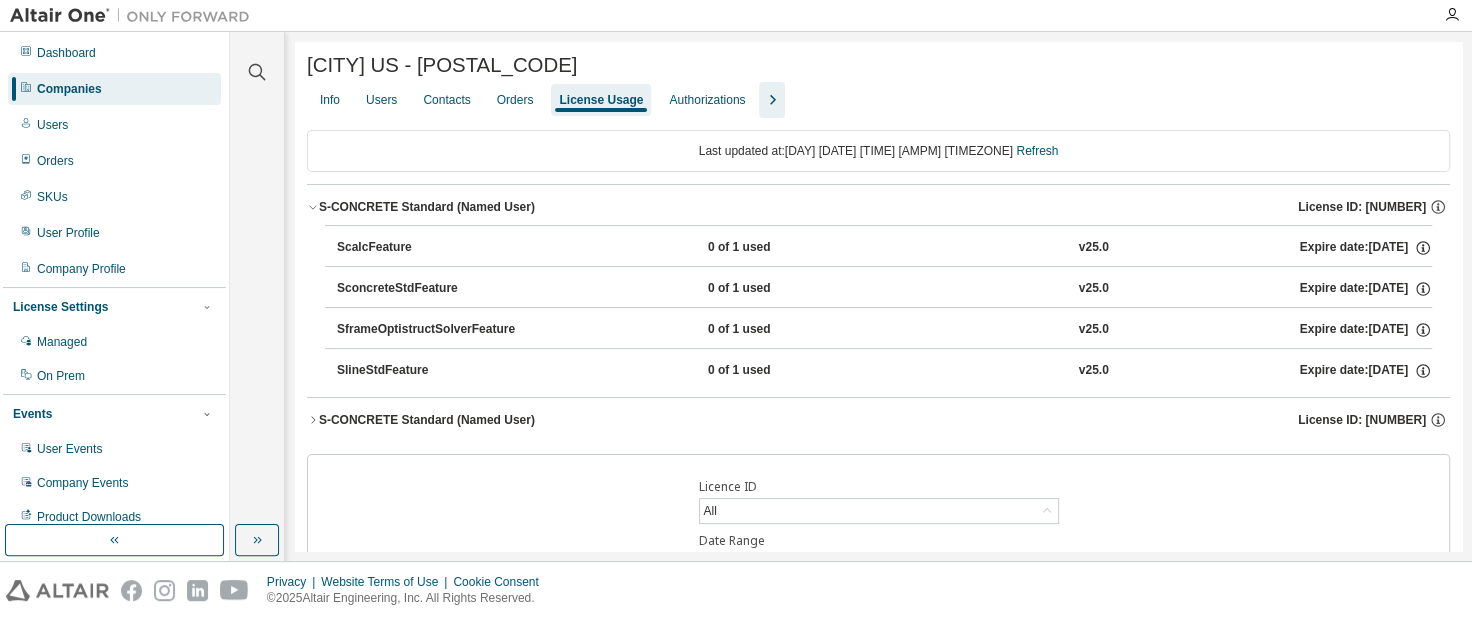 click 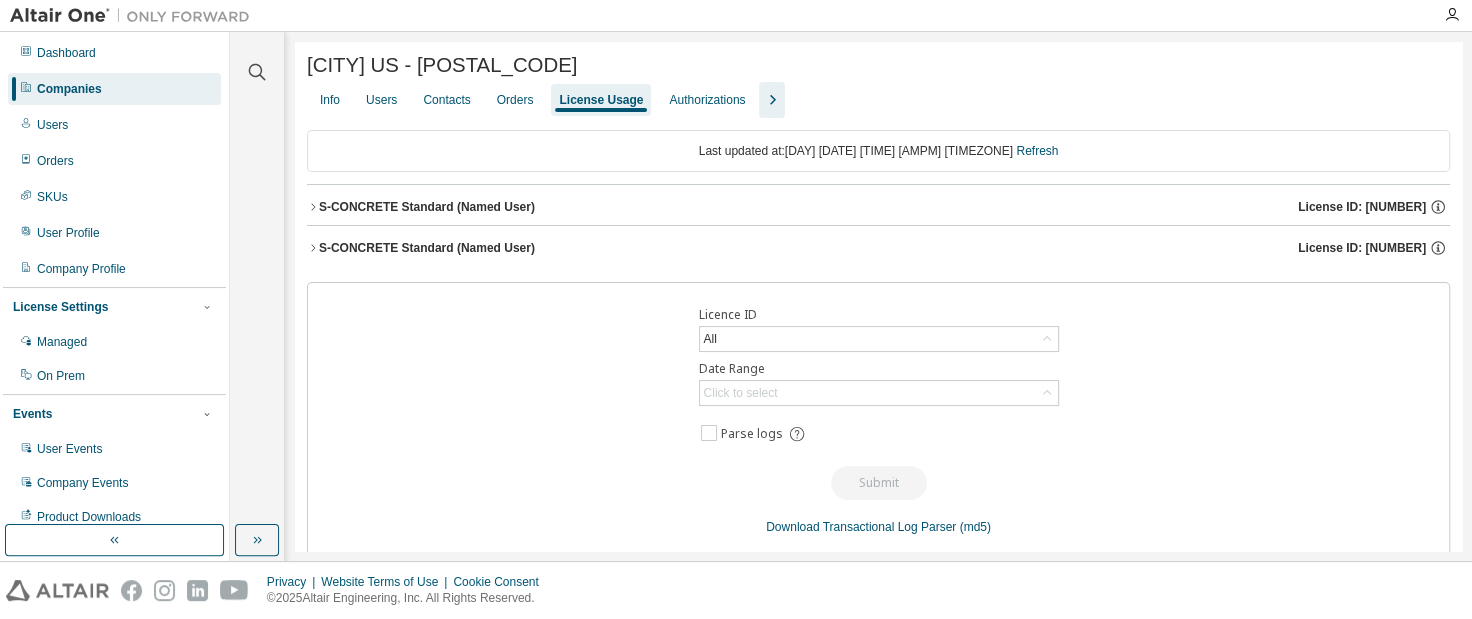 click 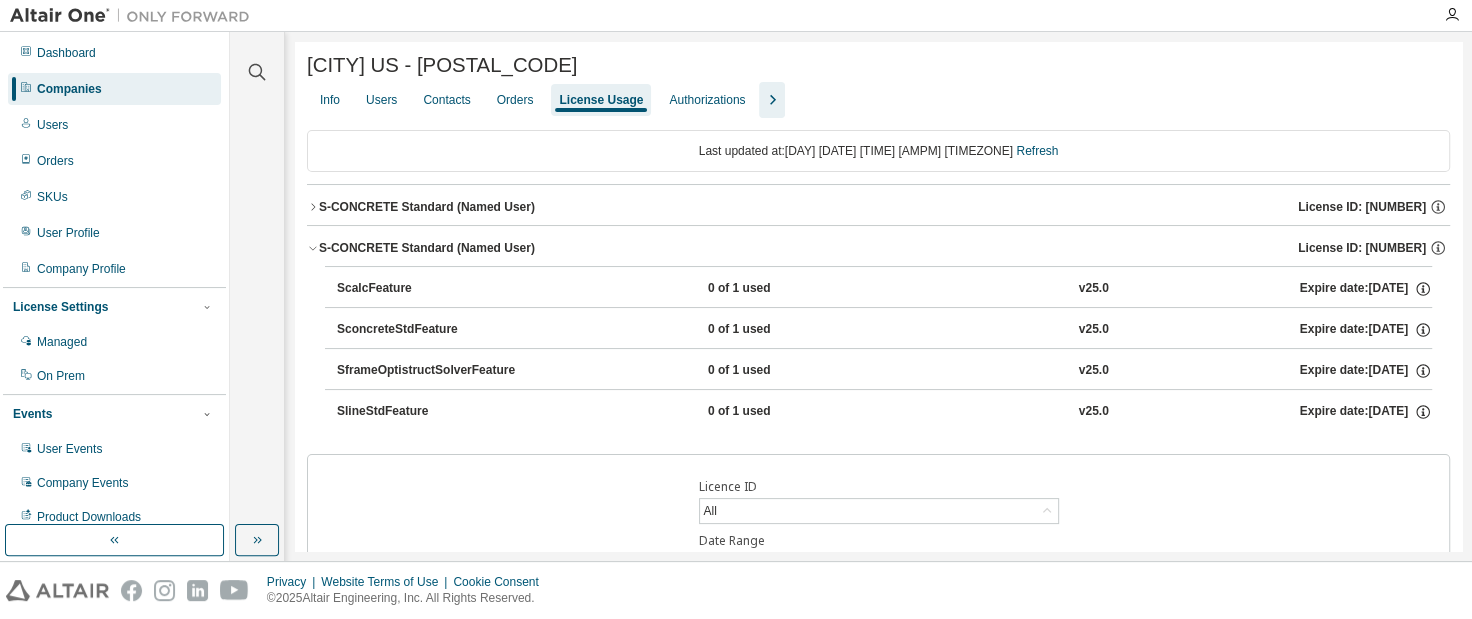 click 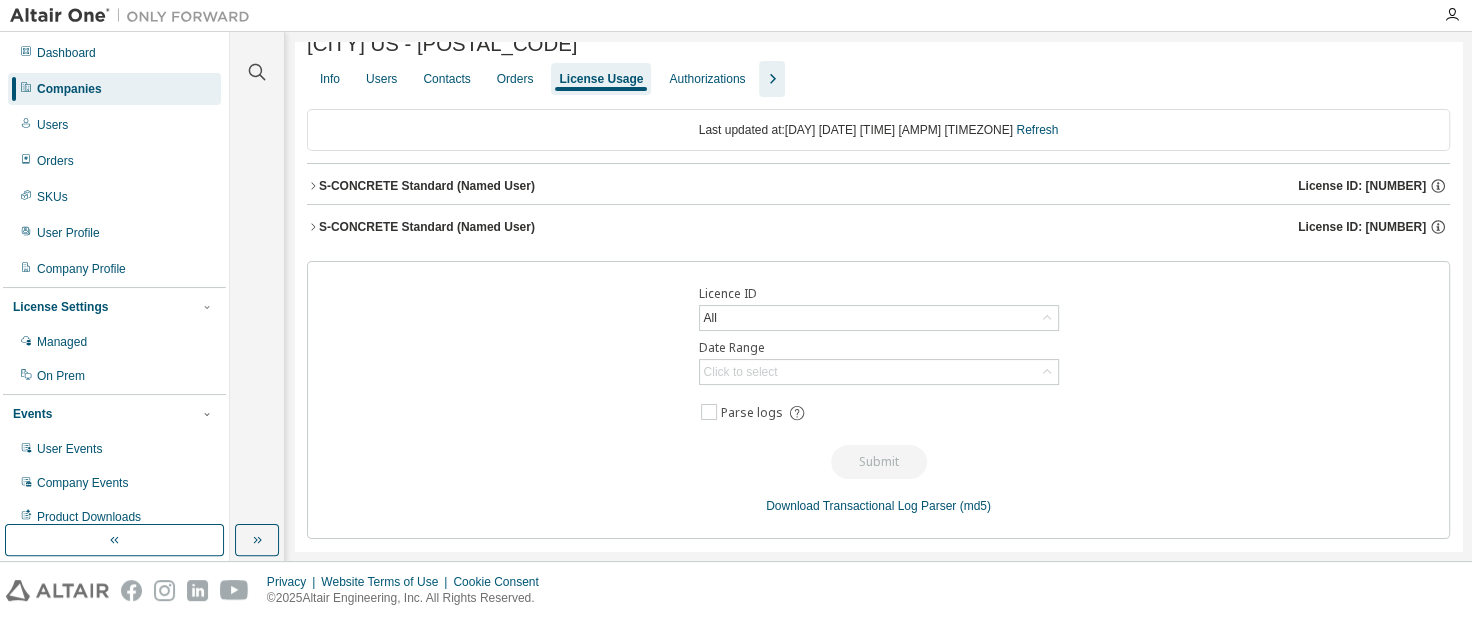 scroll, scrollTop: 0, scrollLeft: 0, axis: both 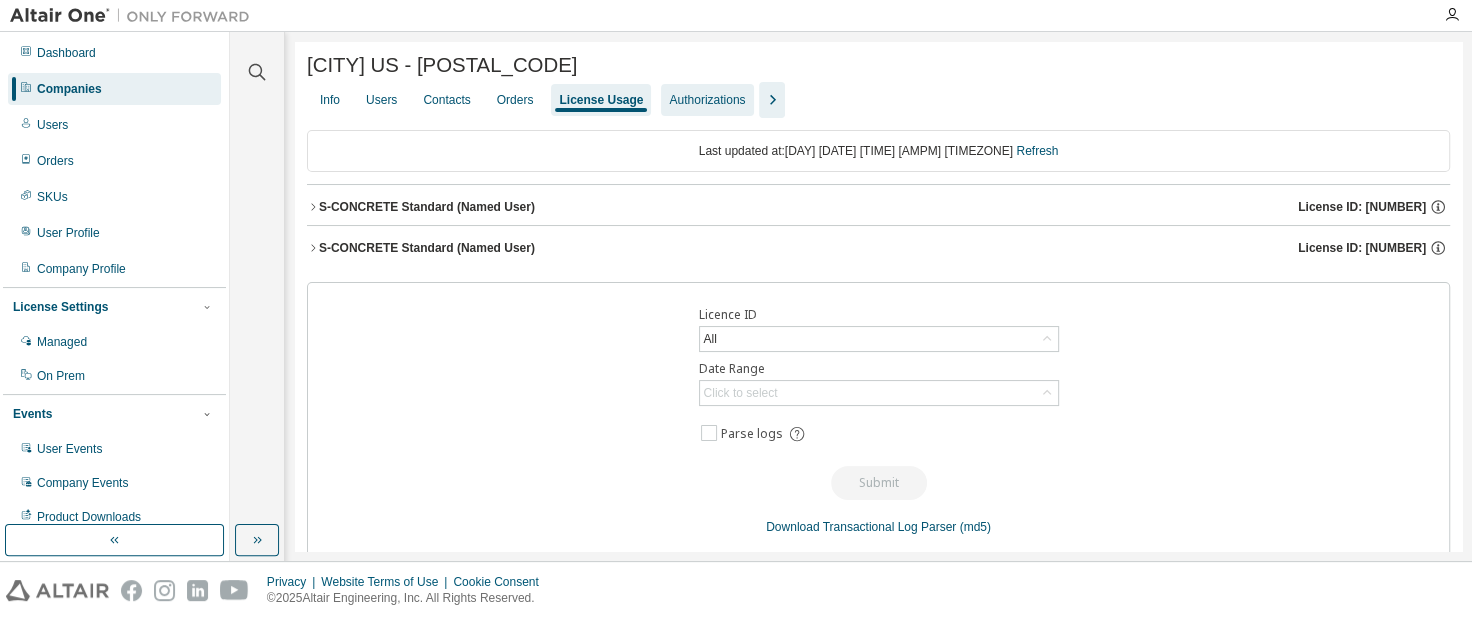 click on "Authorizations" at bounding box center (707, 100) 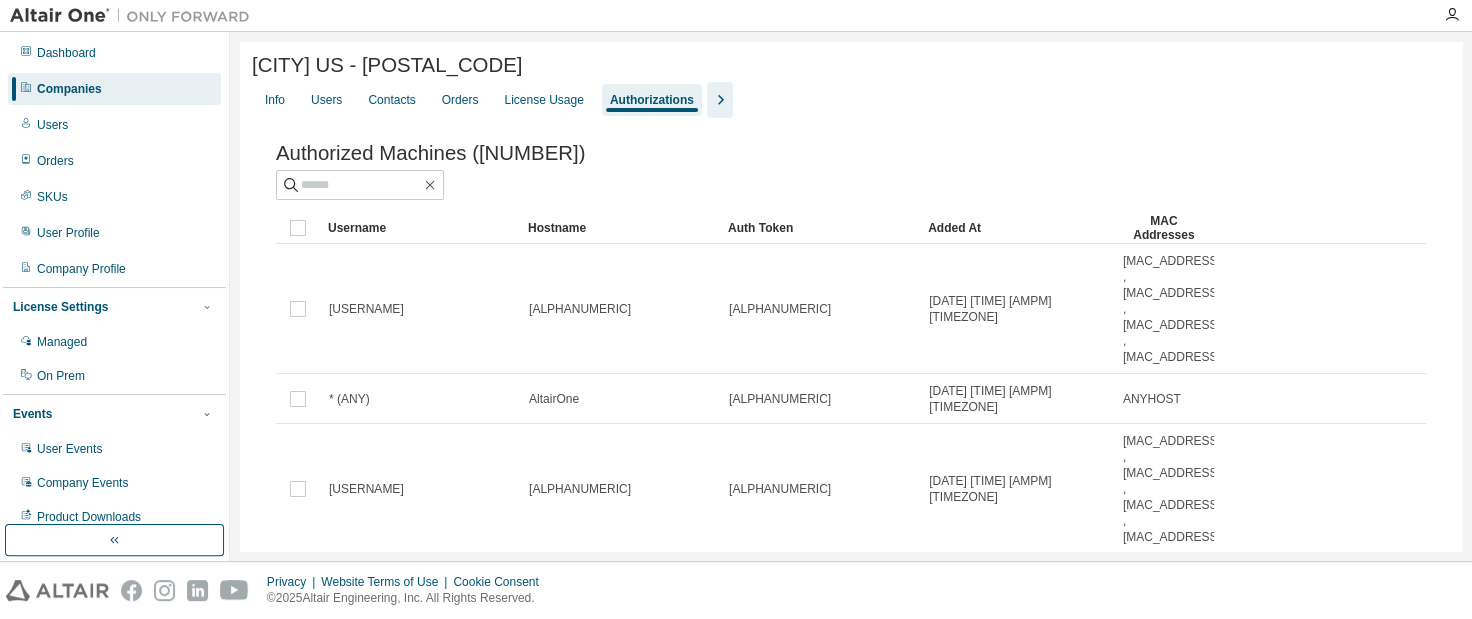 click 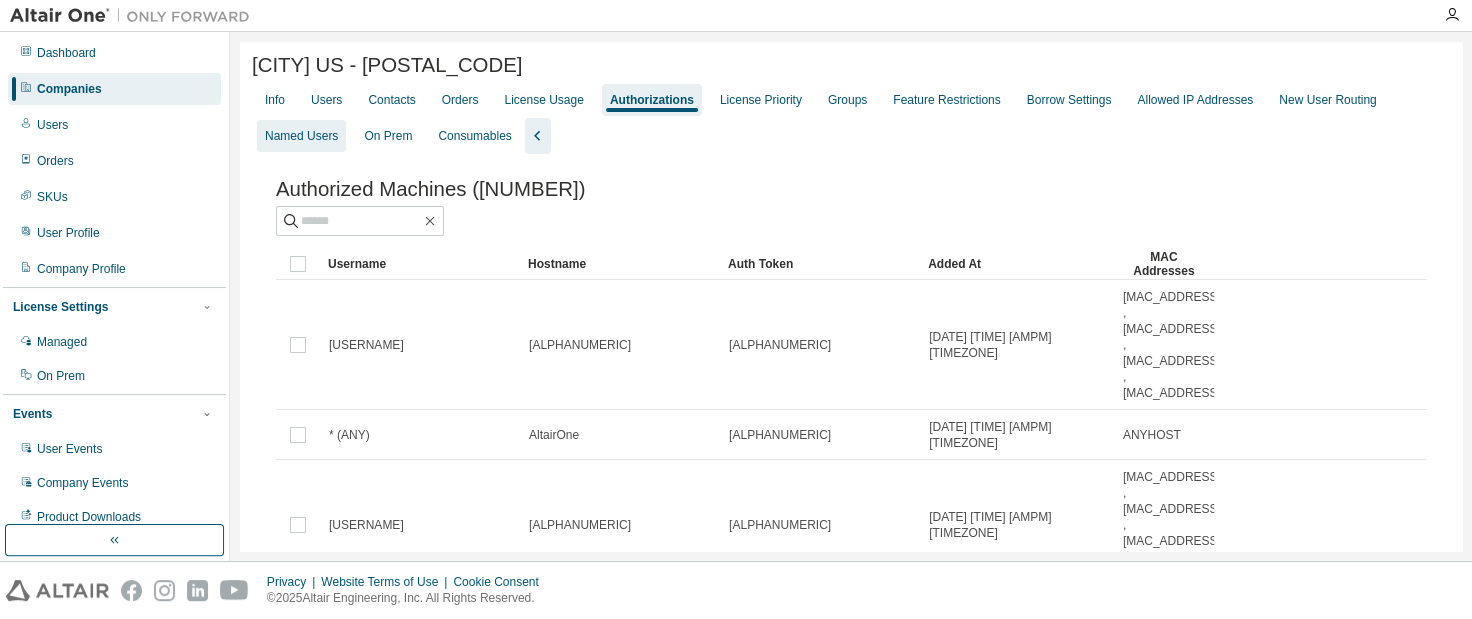 click on "Named Users" at bounding box center (301, 136) 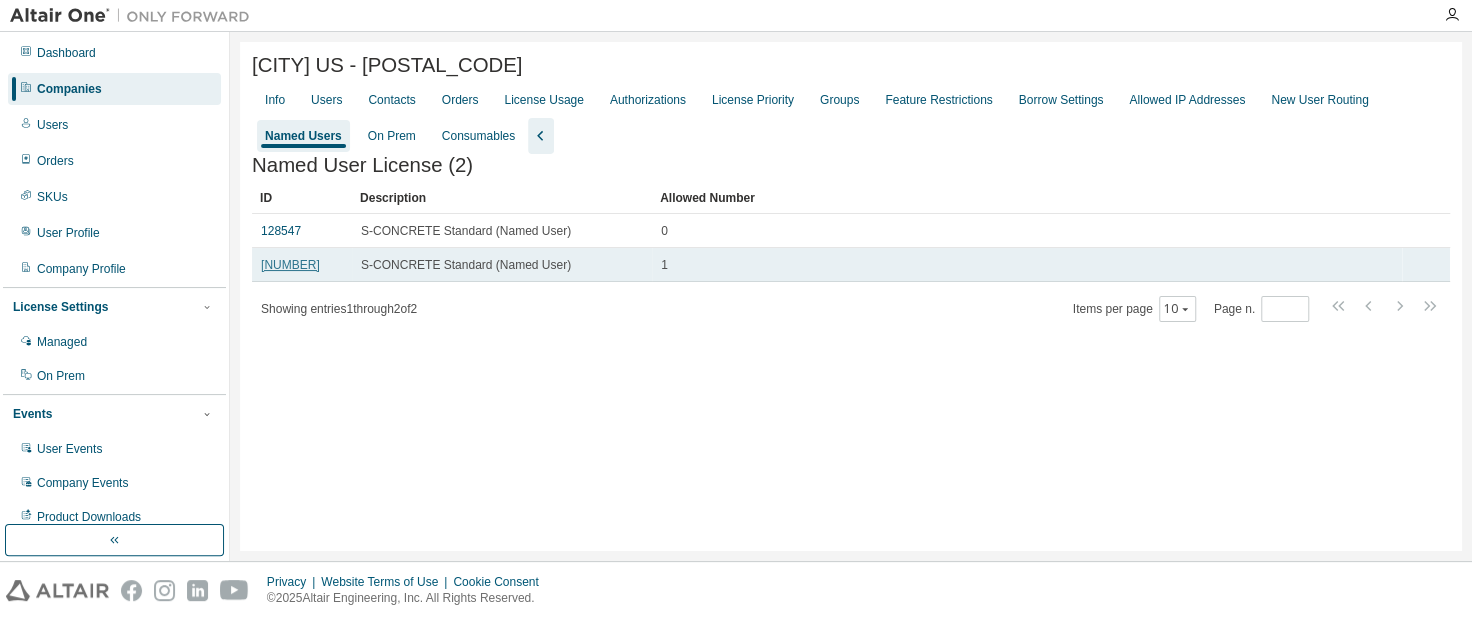 click on "148203" at bounding box center (290, 265) 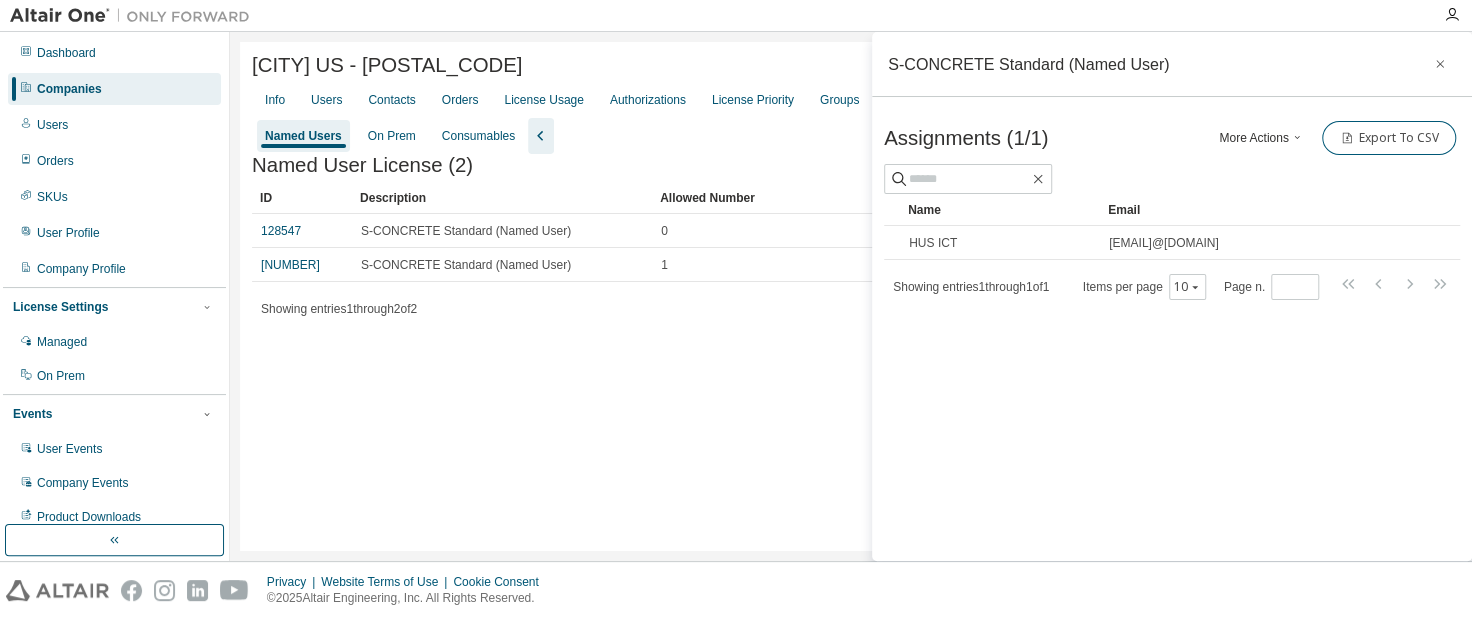 click on "Holmes US - 90720 Clear Load Save Save As Field Operator Value Select filter Select operand Add criteria Search Info Users Contacts Orders License Usage Authorizations License Priority Groups Feature Restrictions Borrow Settings Allowed IP Addresses New User Routing Named Users On Prem Consumables Named User License (2) Clear Load Save Save As Field Operator Value Select filter Select operand Add criteria Search ID Description Allowed Number 128547 S-CONCRETE Standard (Named User) 0 148203 S-CONCRETE Standard (Named User) 1 Showing entries  1  through  2  of  2 Items per page 10 Page n. *" at bounding box center (851, 296) 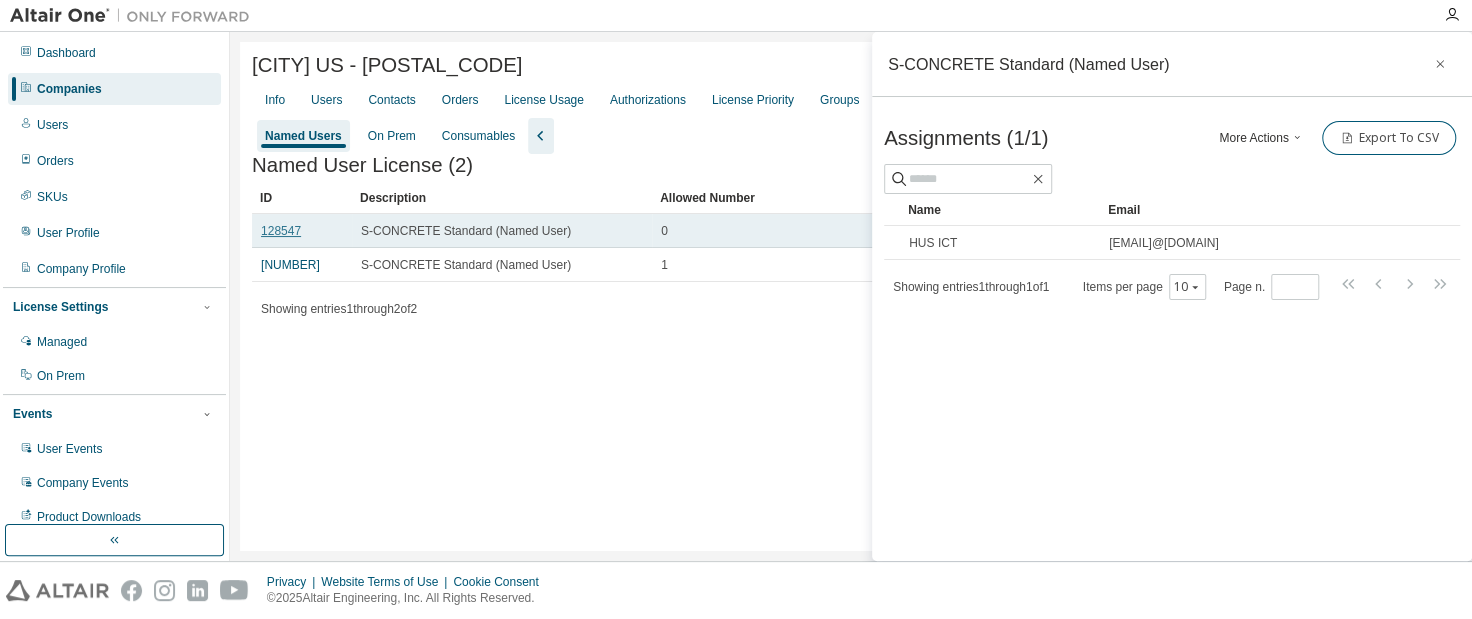 click on "128547" at bounding box center (281, 231) 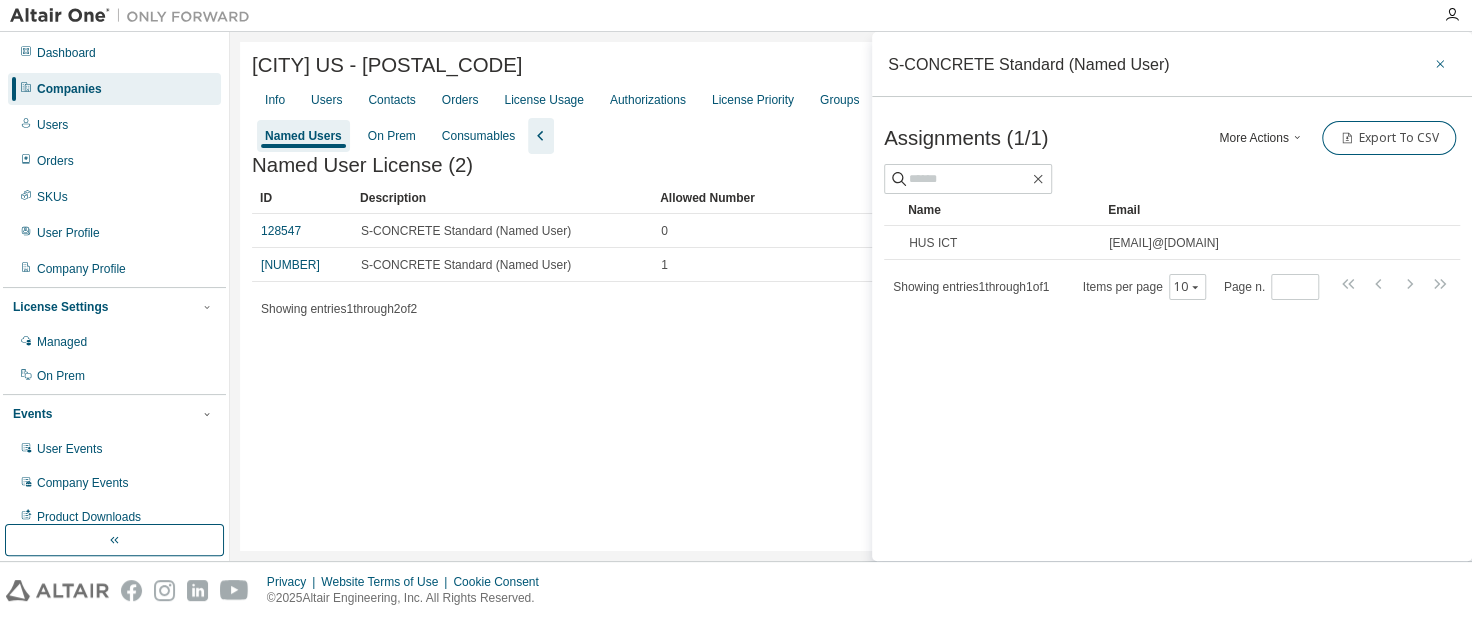 click 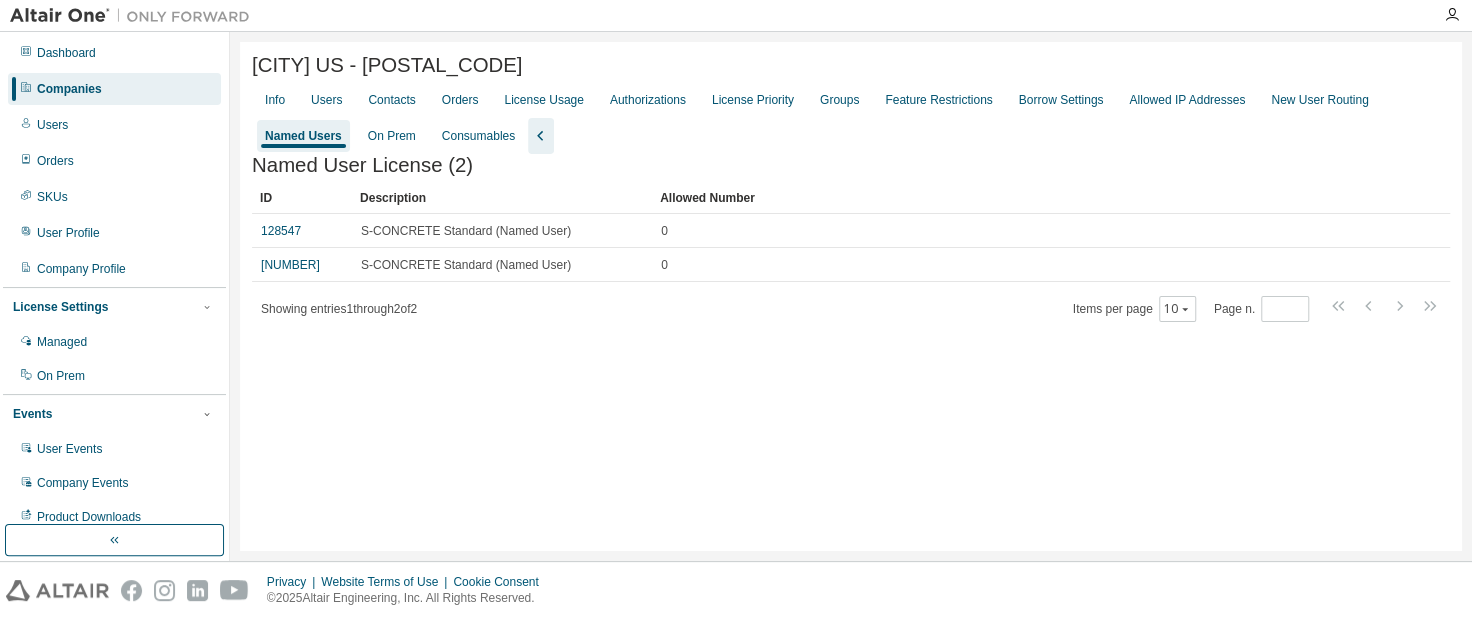click on "Named Users" at bounding box center (303, 136) 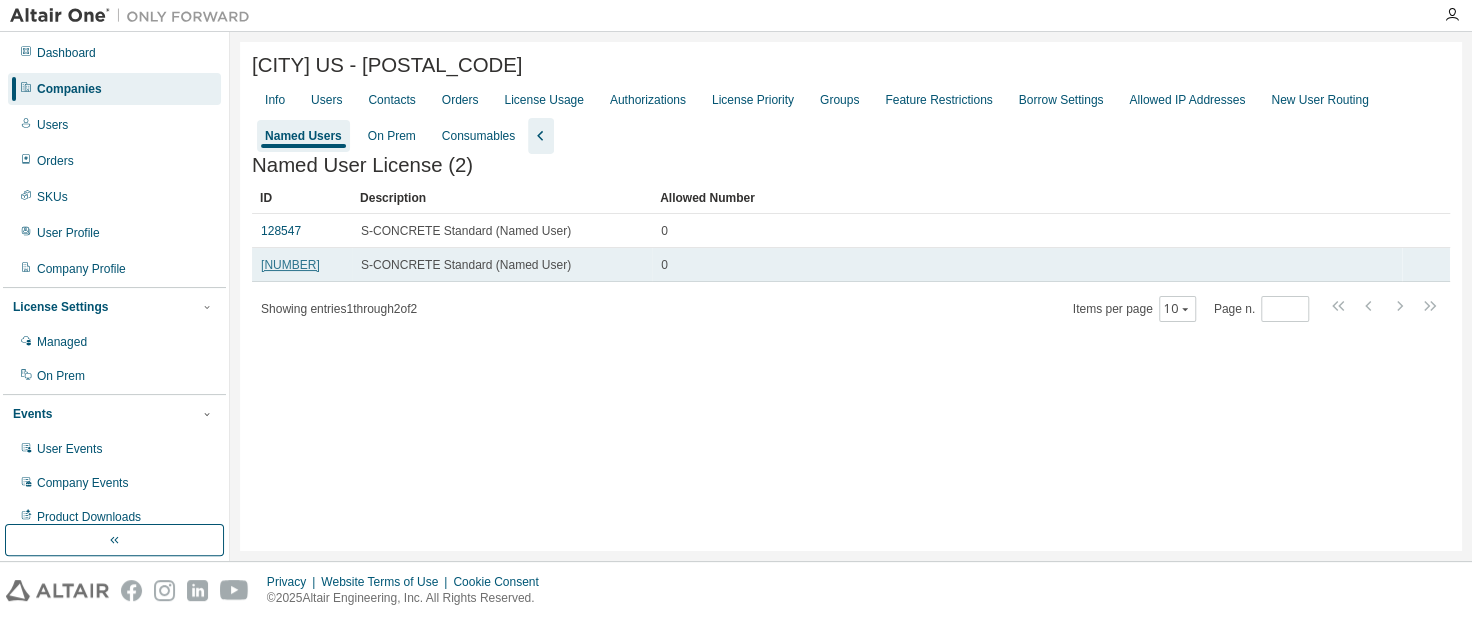 click on "148203" at bounding box center (290, 265) 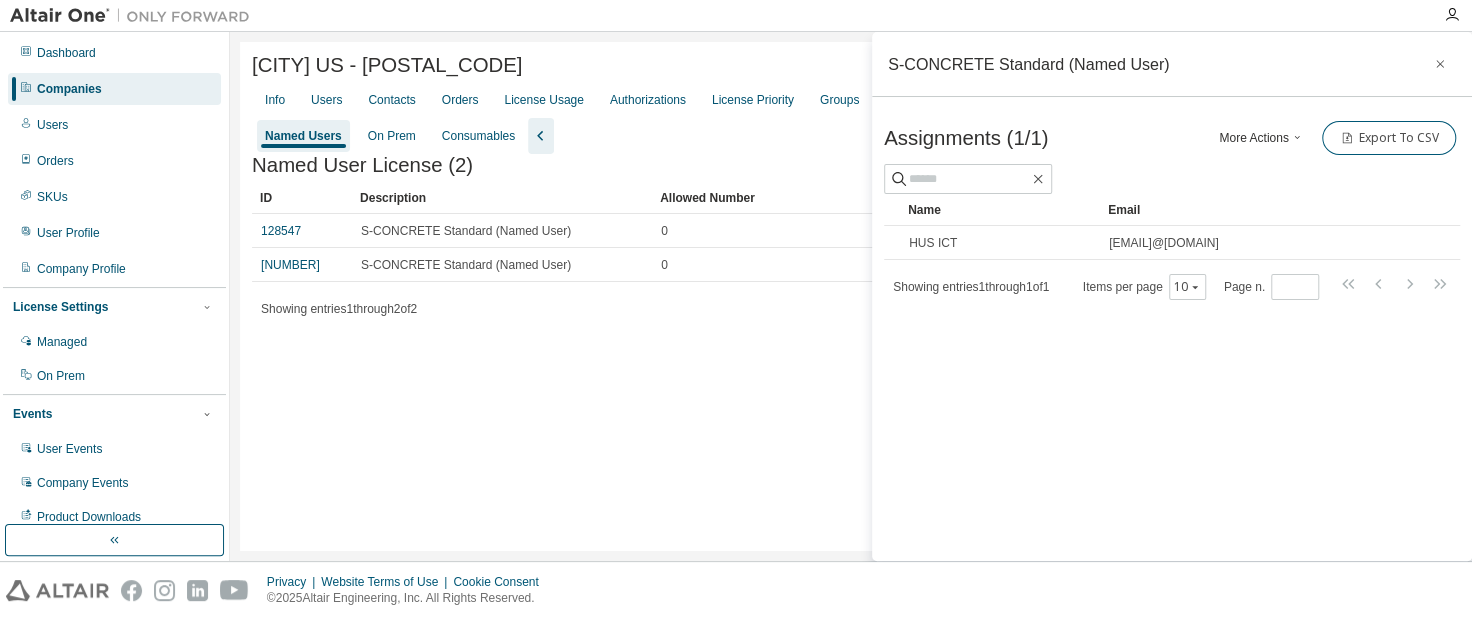 click on "More Actions" at bounding box center (1262, 138) 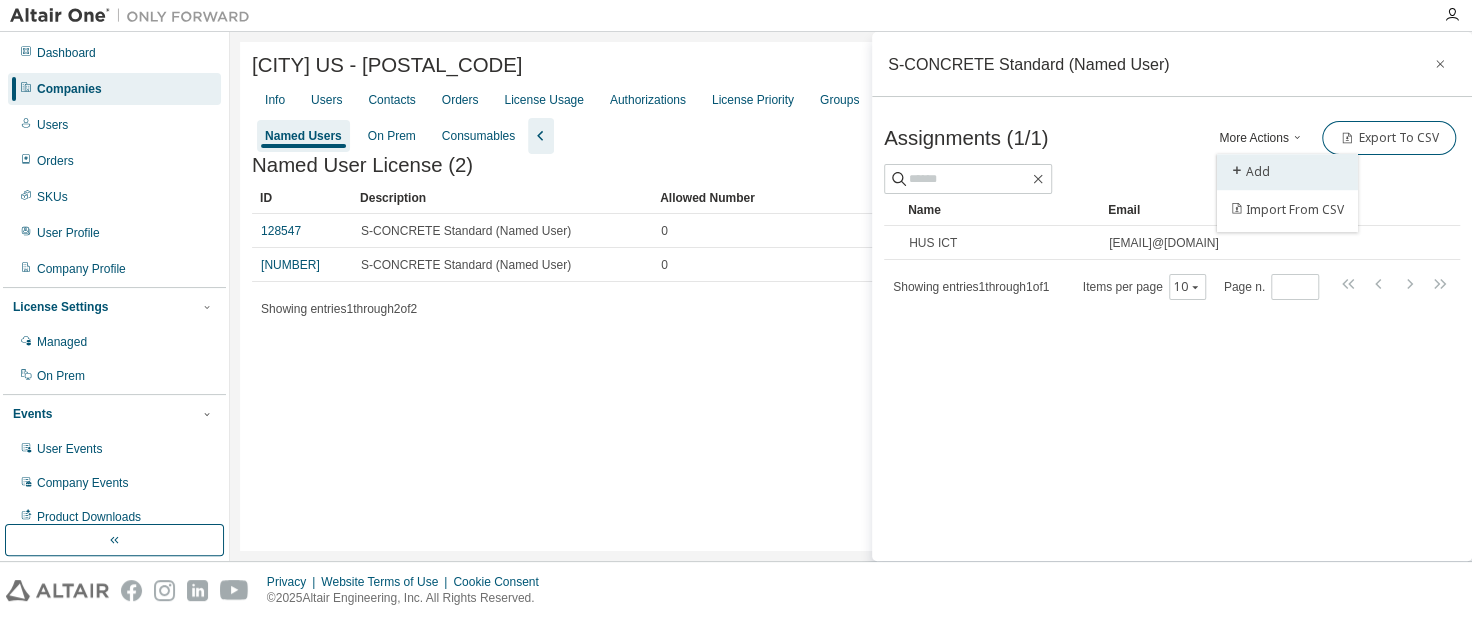 click on "Add" at bounding box center [1287, 172] 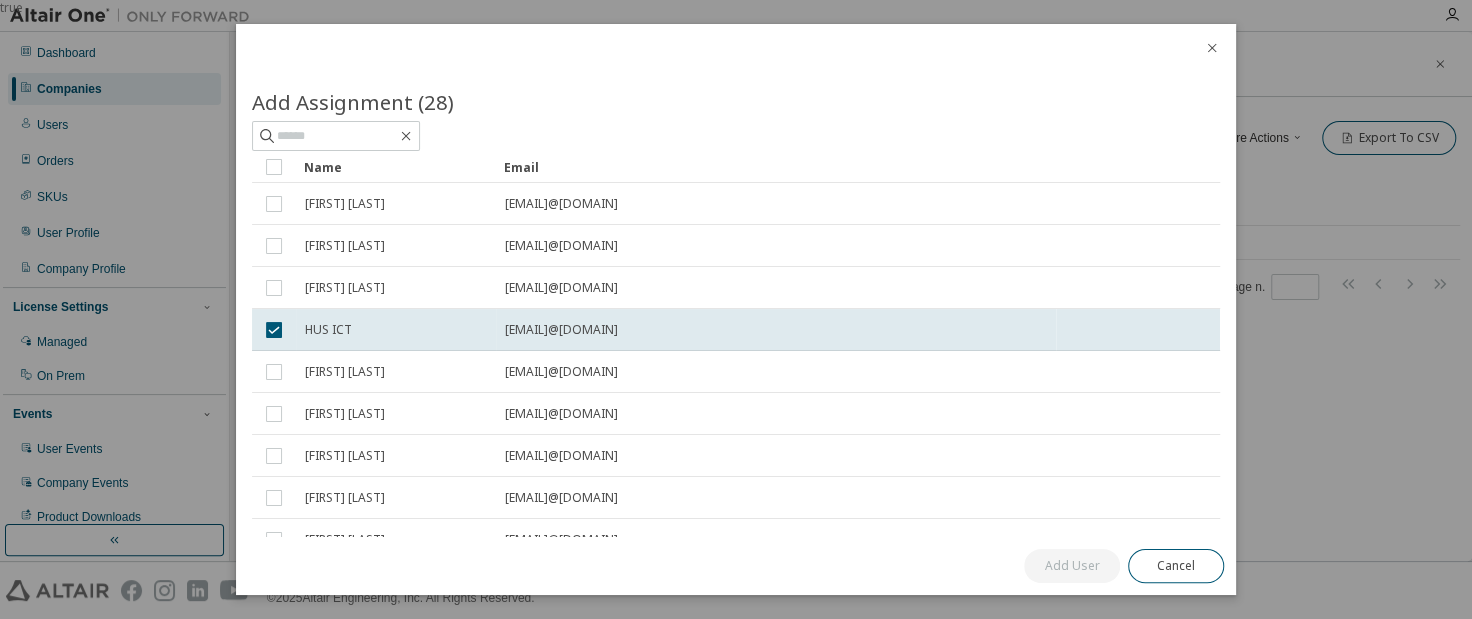 click 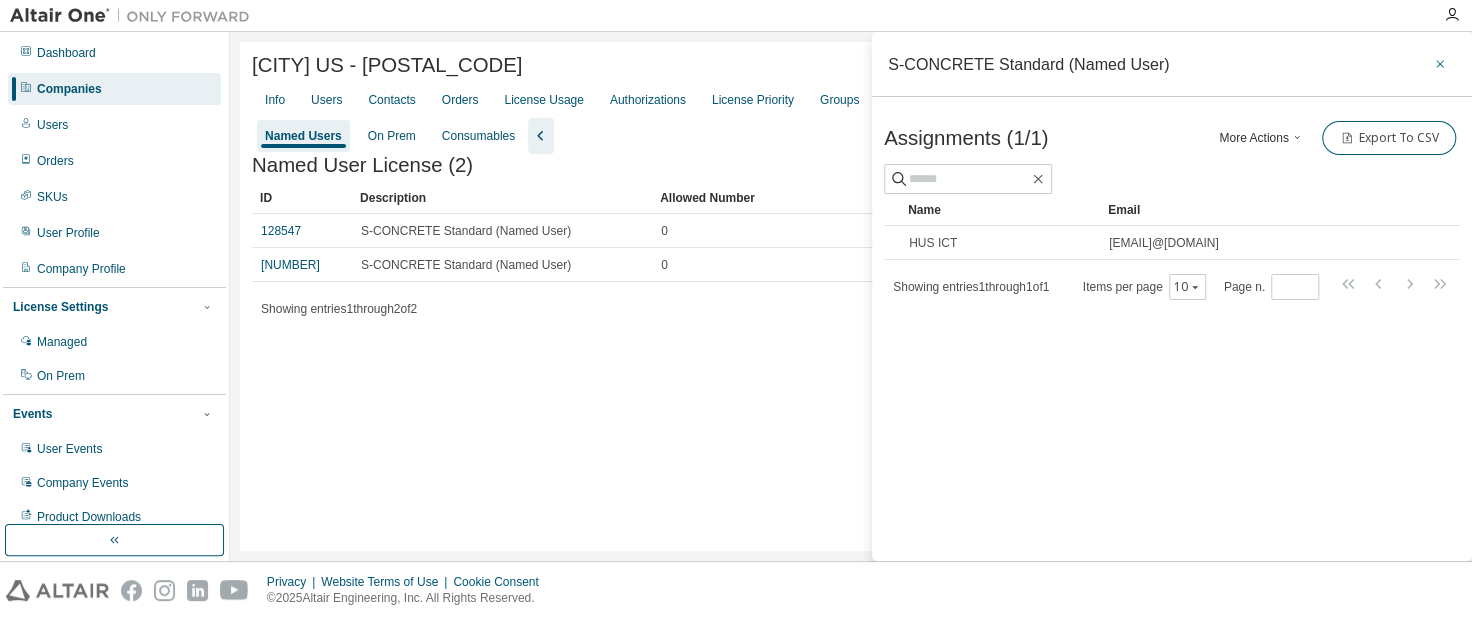 click 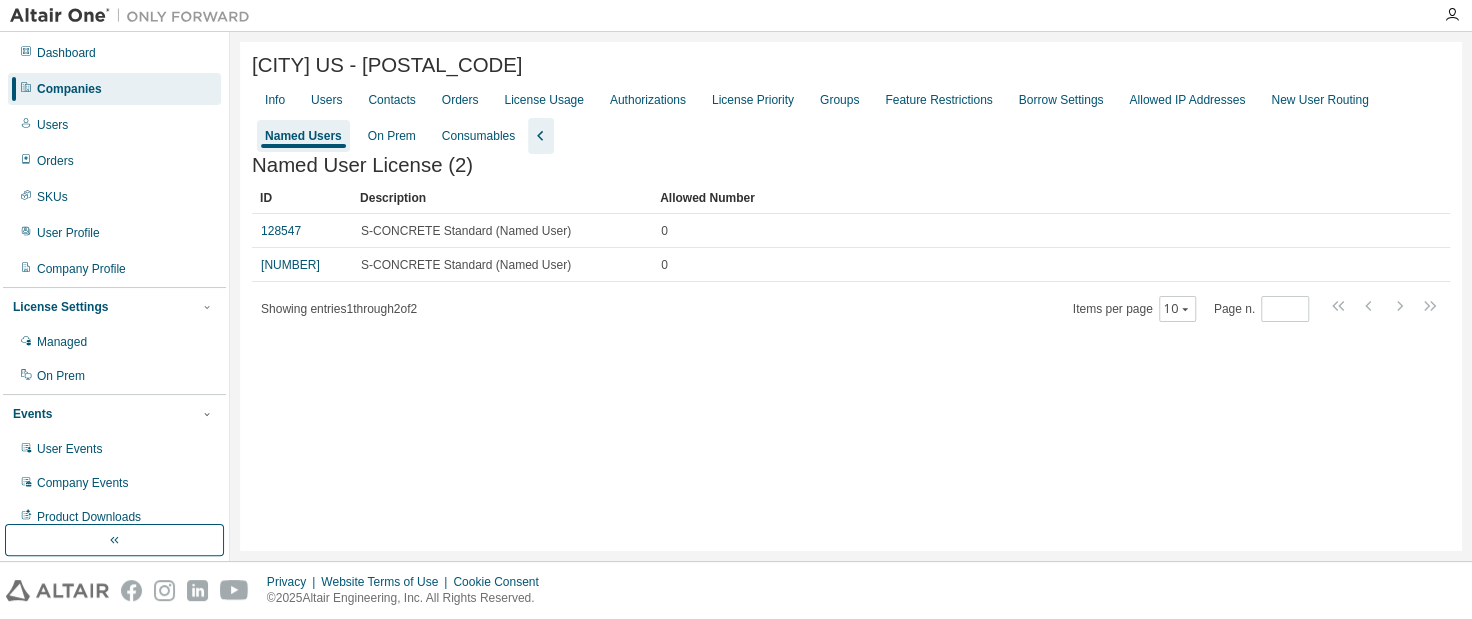 click on "Info Users Contacts Orders License Usage Authorizations License Priority Groups Feature Restrictions Borrow Settings Allowed IP Addresses New User Routing Named Users On Prem Consumables" at bounding box center (851, 118) 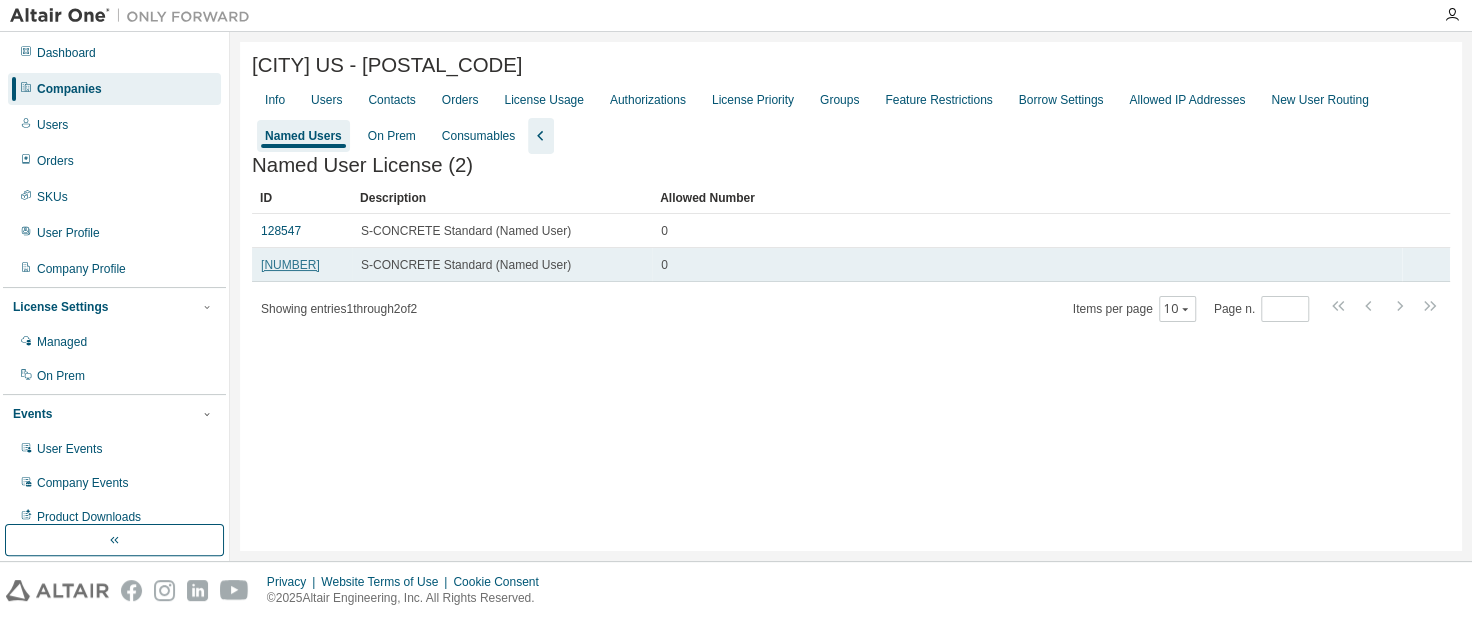 click on "148203" at bounding box center [290, 265] 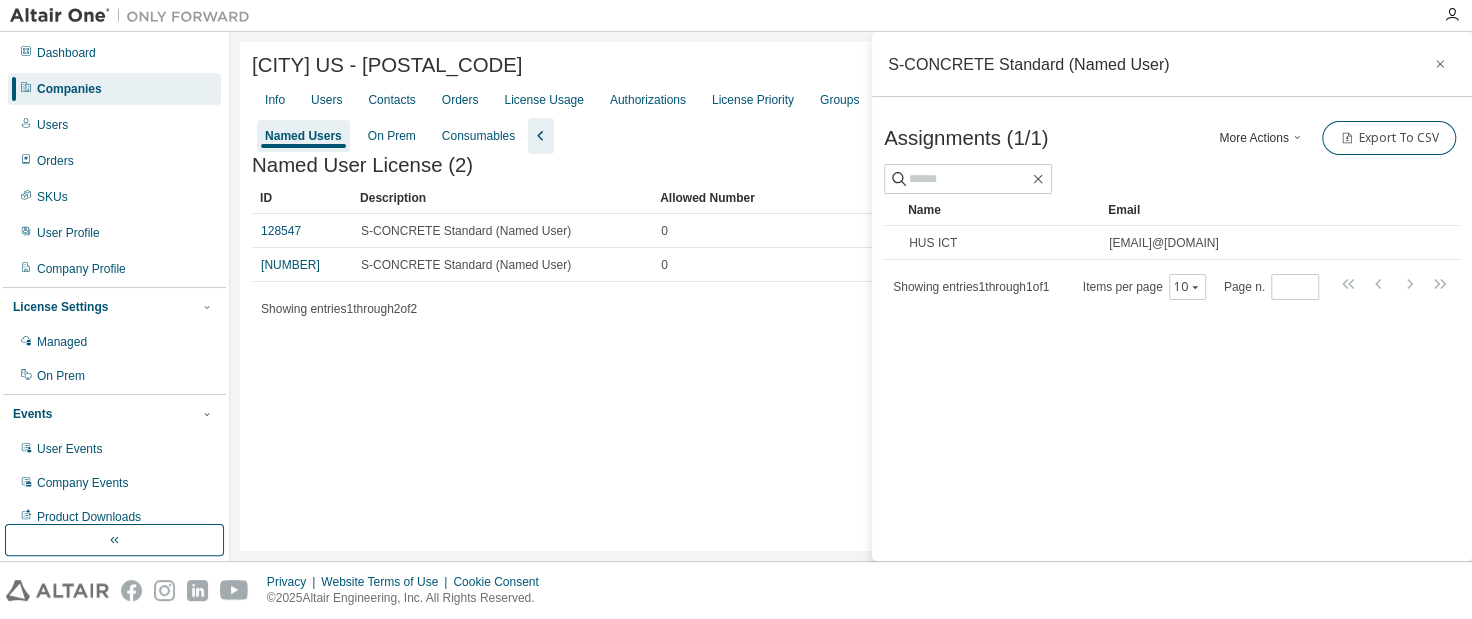 click at bounding box center (1297, 138) 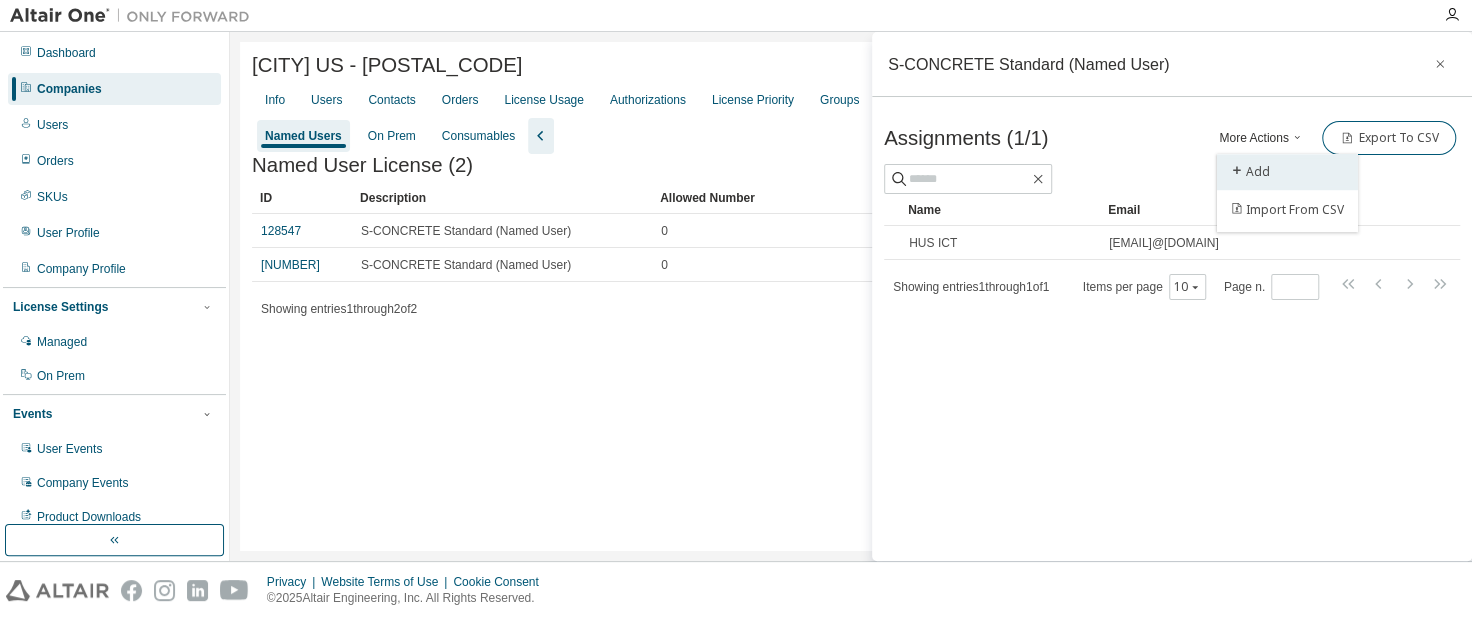 click on "Add" at bounding box center [1287, 172] 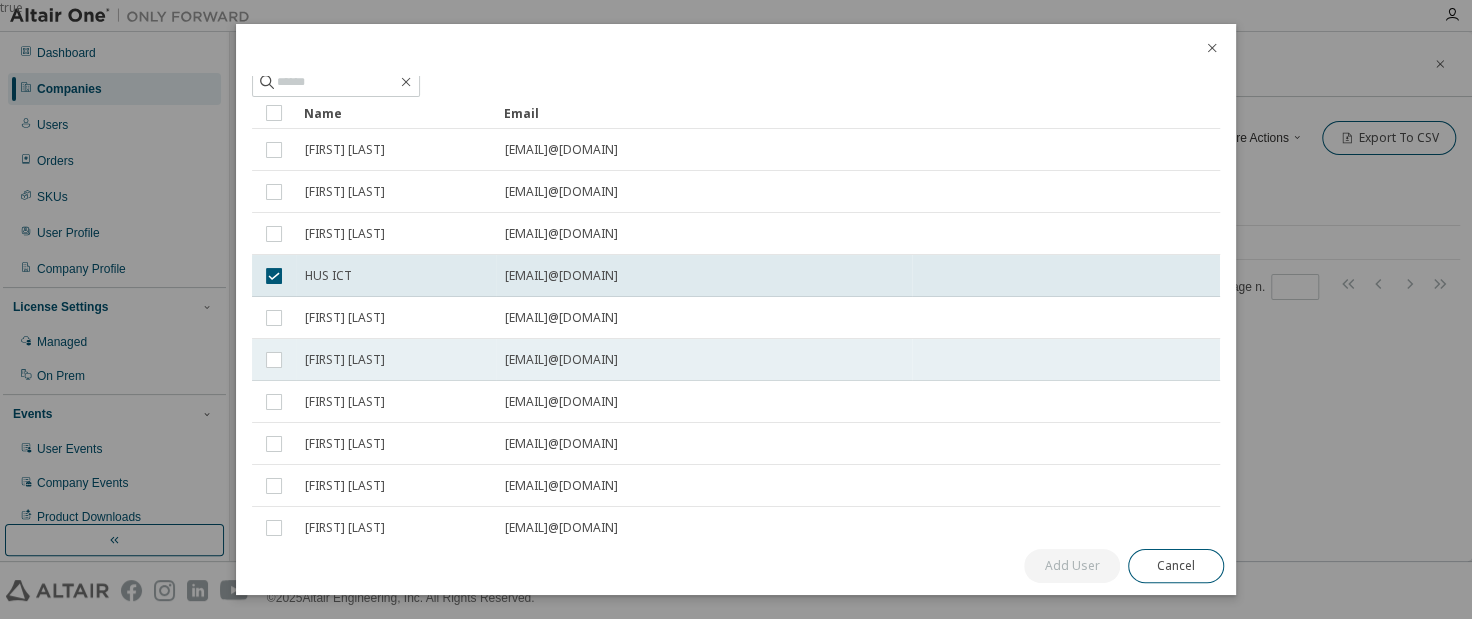 scroll, scrollTop: 0, scrollLeft: 0, axis: both 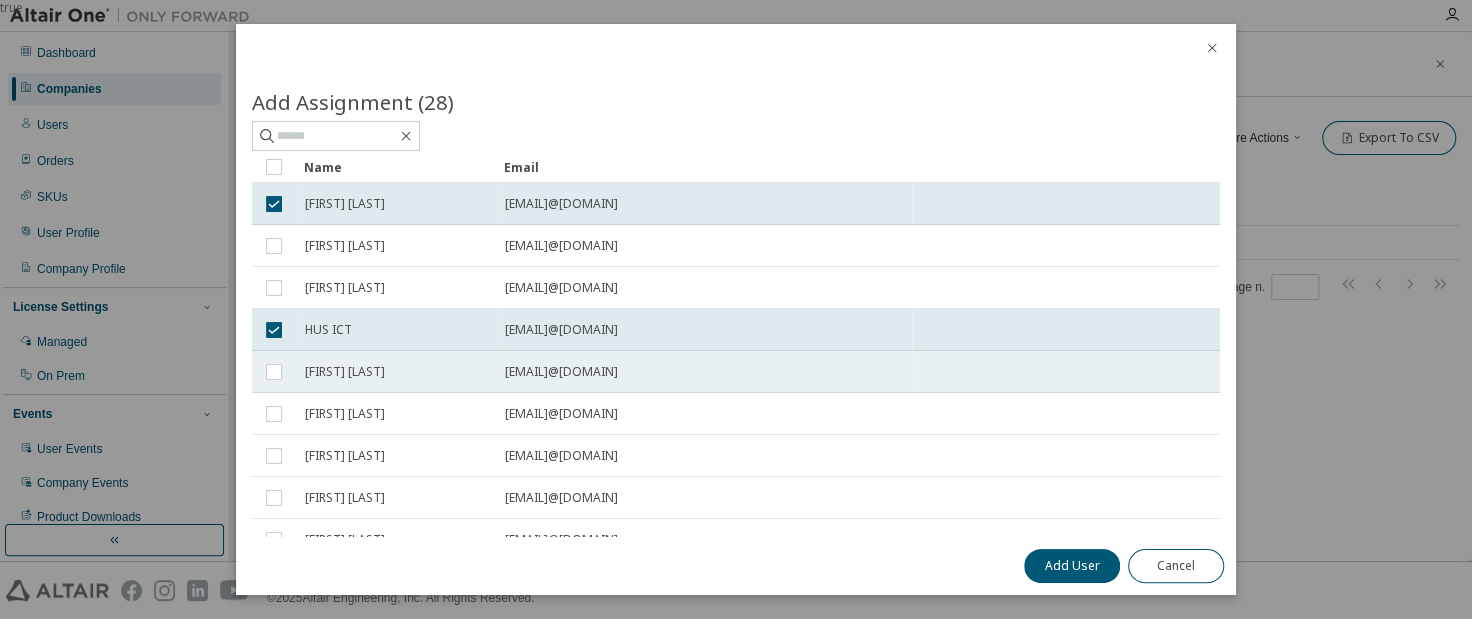 click at bounding box center (274, 372) 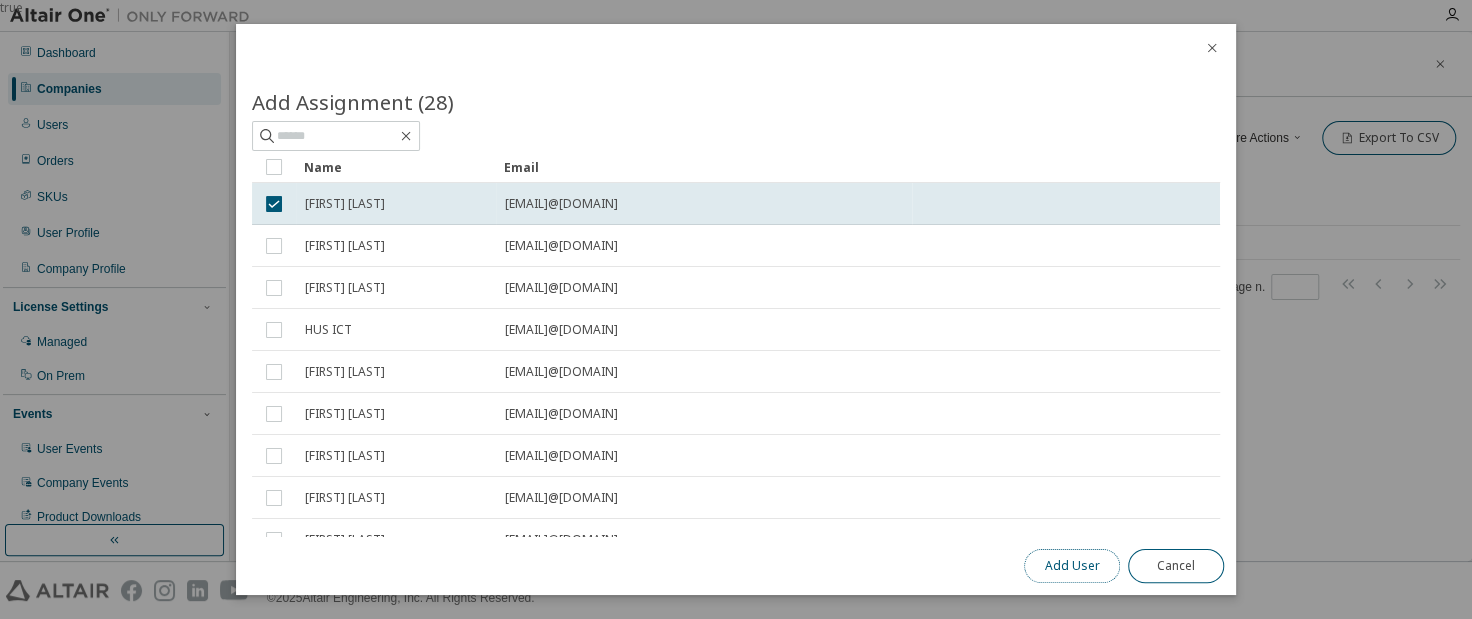click on "Add User" at bounding box center [1072, 566] 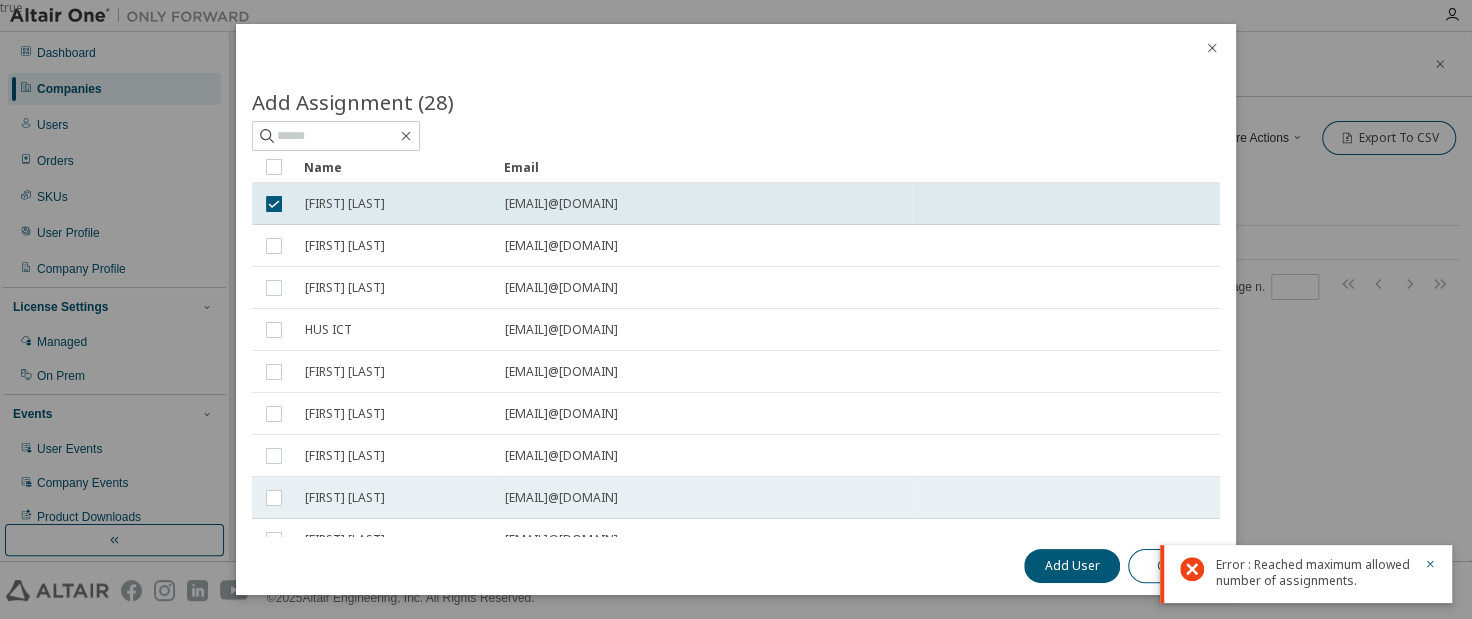 scroll, scrollTop: 128, scrollLeft: 0, axis: vertical 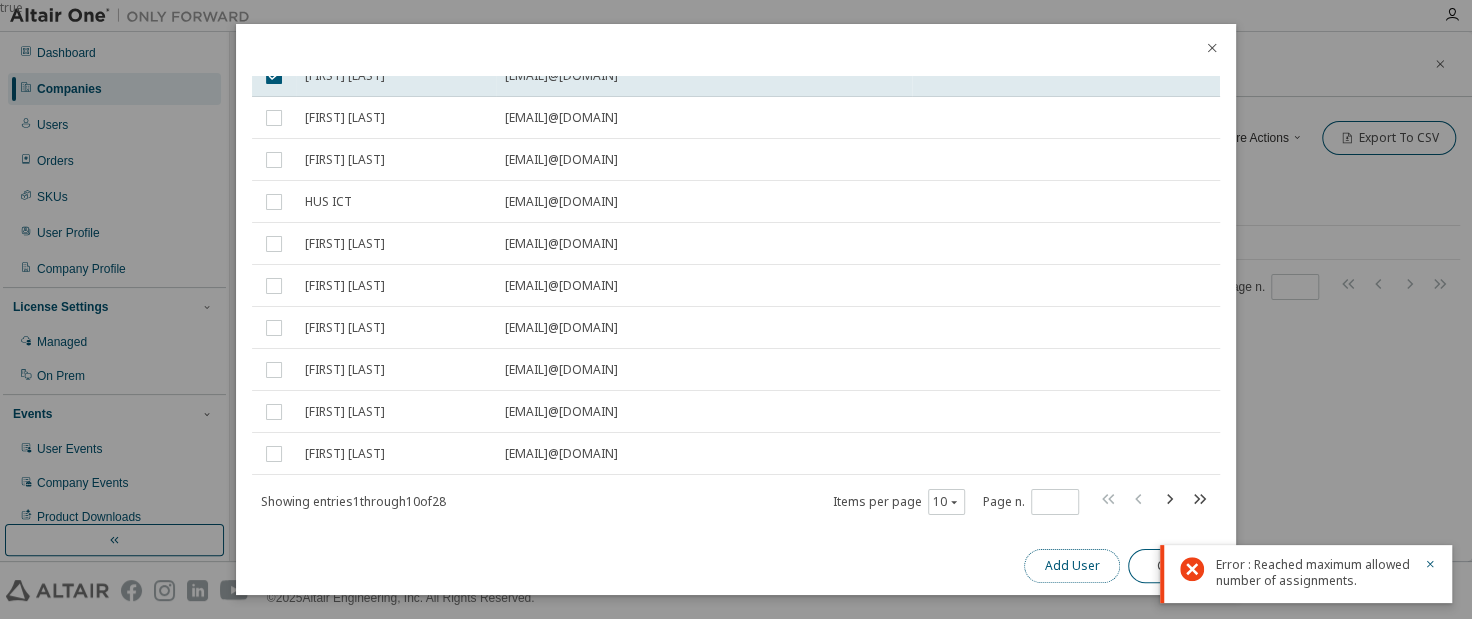 click on "Add User" at bounding box center (1072, 566) 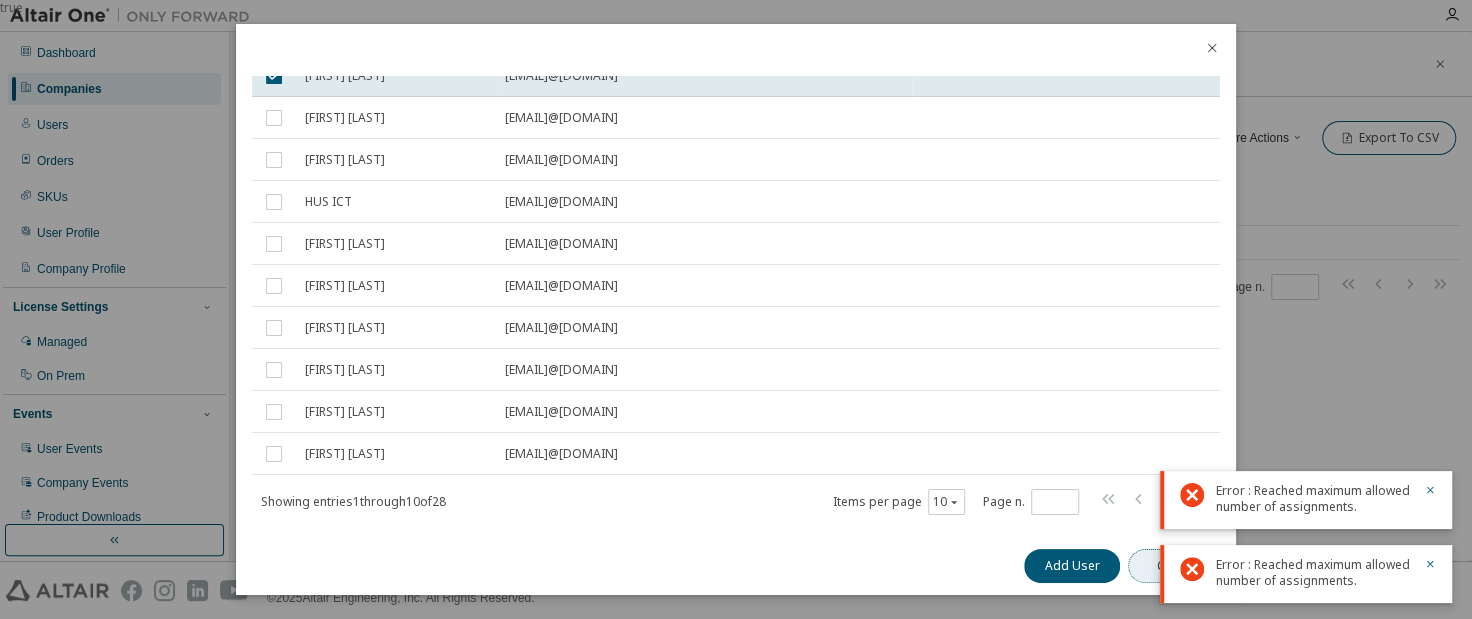 click on "Cancel" at bounding box center [1176, 566] 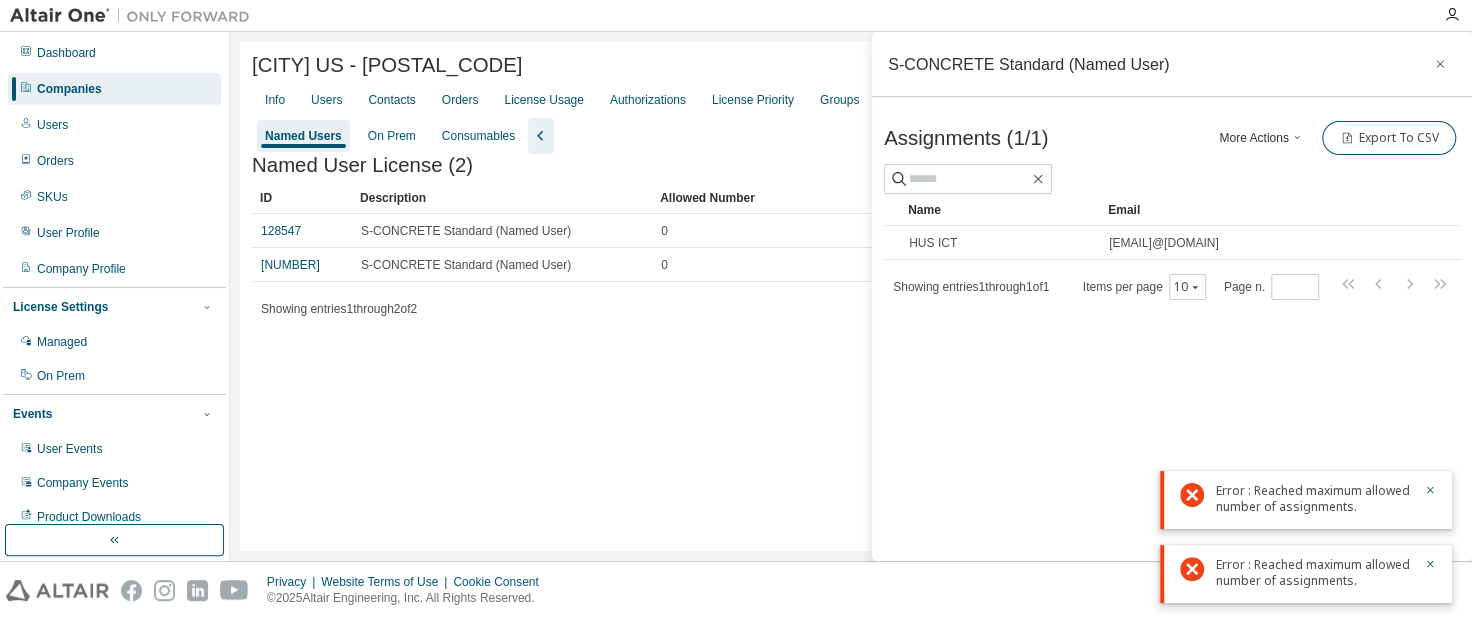 click on "Holmes US - 90720 Clear Load Save Save As Field Operator Value Select filter Select operand Add criteria Search Info Users Contacts Orders License Usage Authorizations License Priority Groups Feature Restrictions Borrow Settings Allowed IP Addresses New User Routing Named Users On Prem Consumables Named User License (2) Clear Load Save Save As Field Operator Value Select filter Select operand Add criteria Search ID Description Allowed Number 128547 S-CONCRETE Standard (Named User) 0 148203 S-CONCRETE Standard (Named User) 0 Showing entries  1  through  2  of  2 Items per page 10 Page n. *" at bounding box center [851, 296] 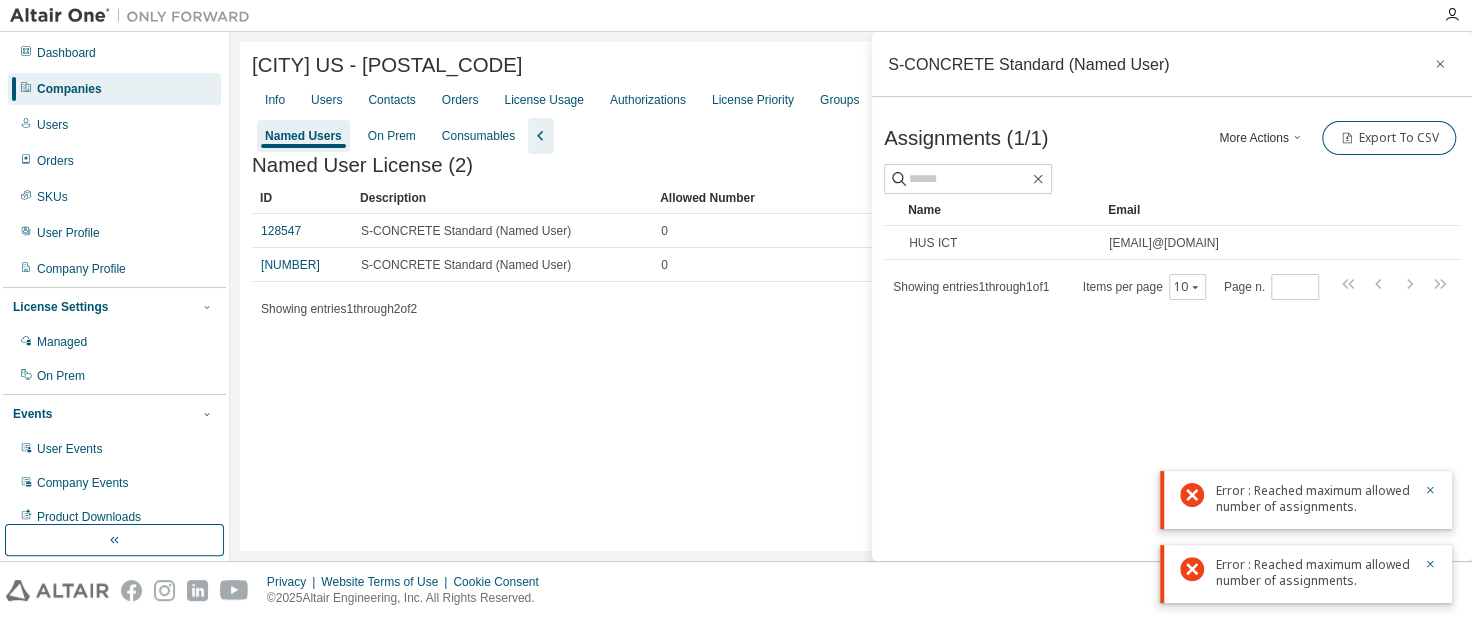 click at bounding box center (1440, 64) 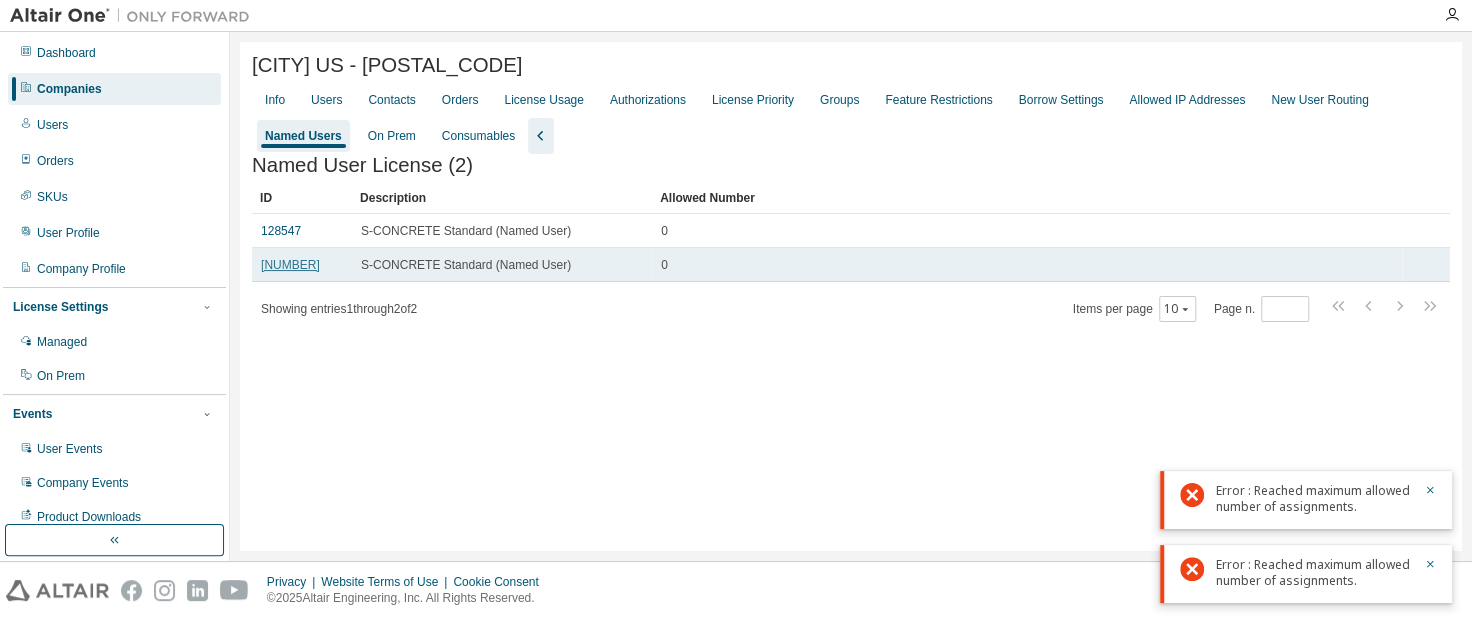 click on "148203" at bounding box center [290, 265] 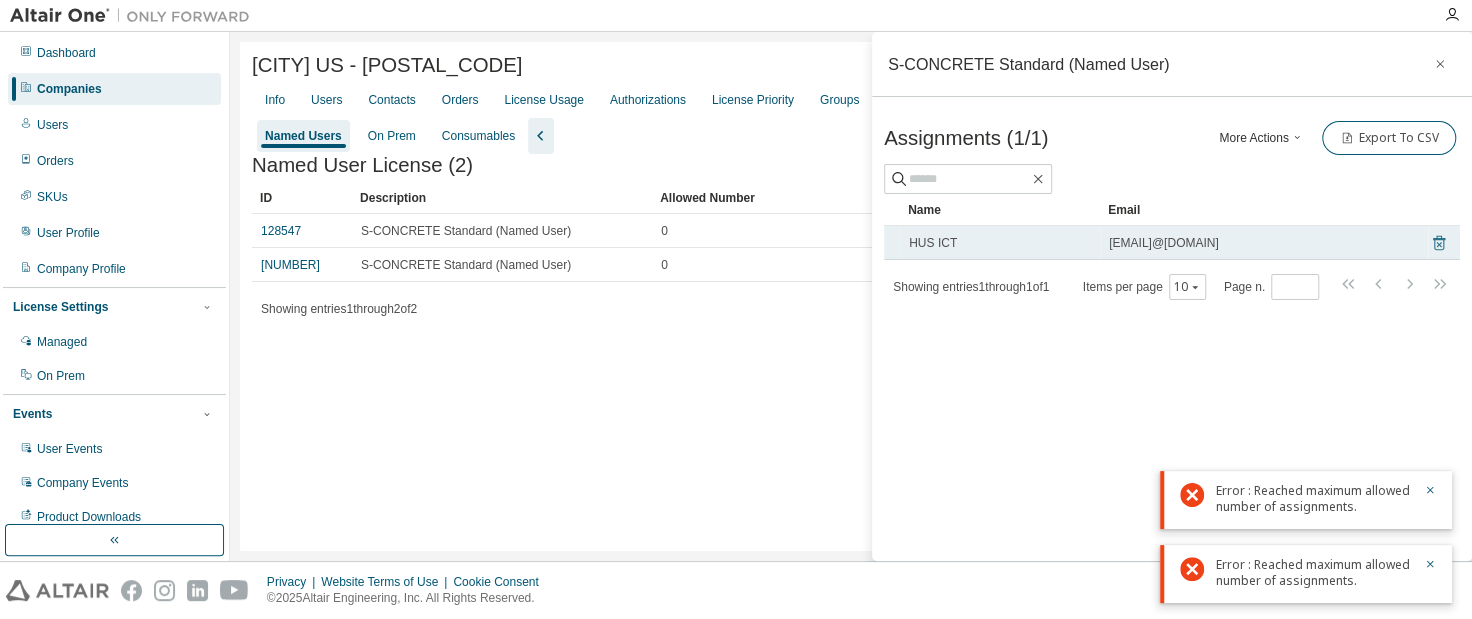 click 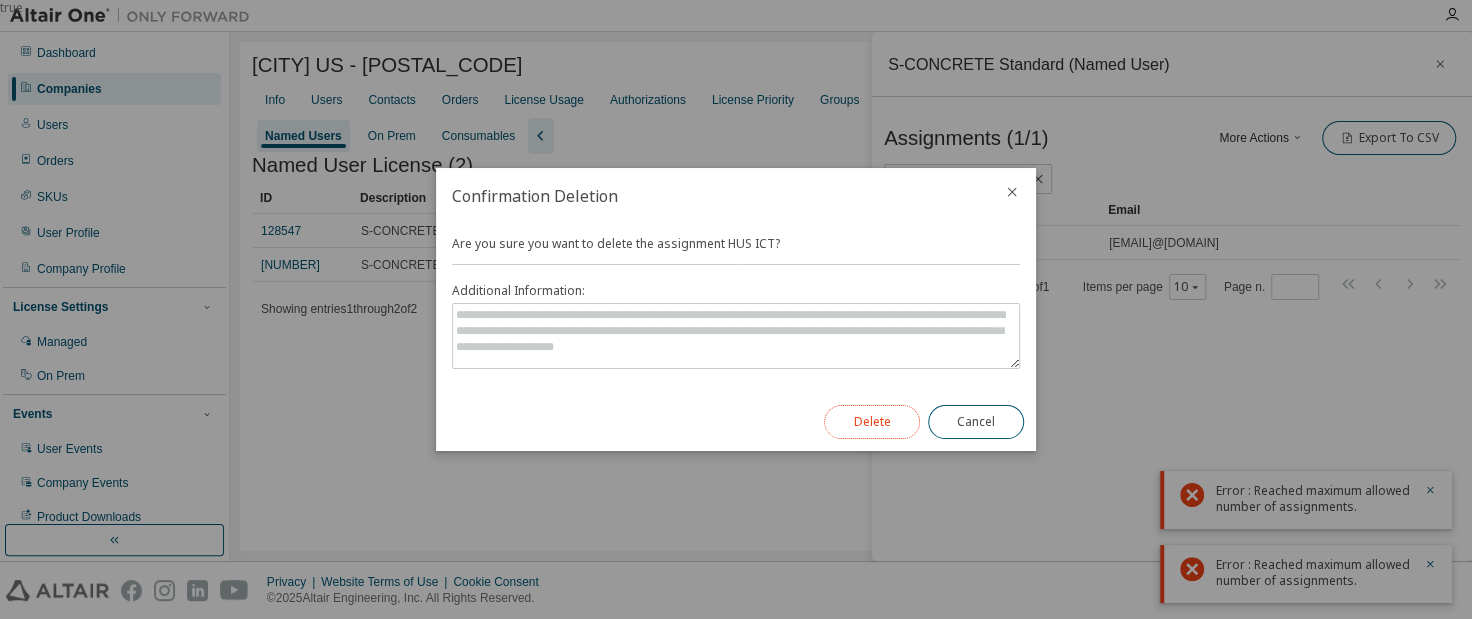 click on "Delete" at bounding box center [872, 422] 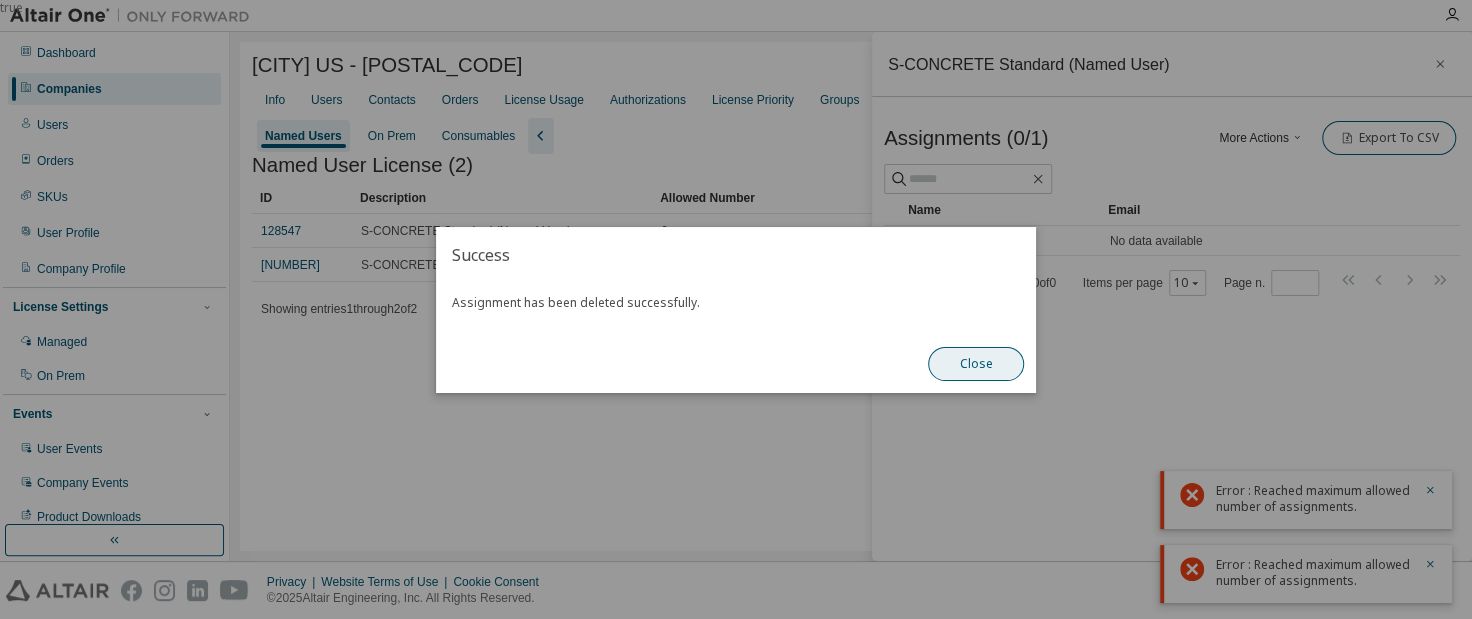click on "Close" at bounding box center (976, 364) 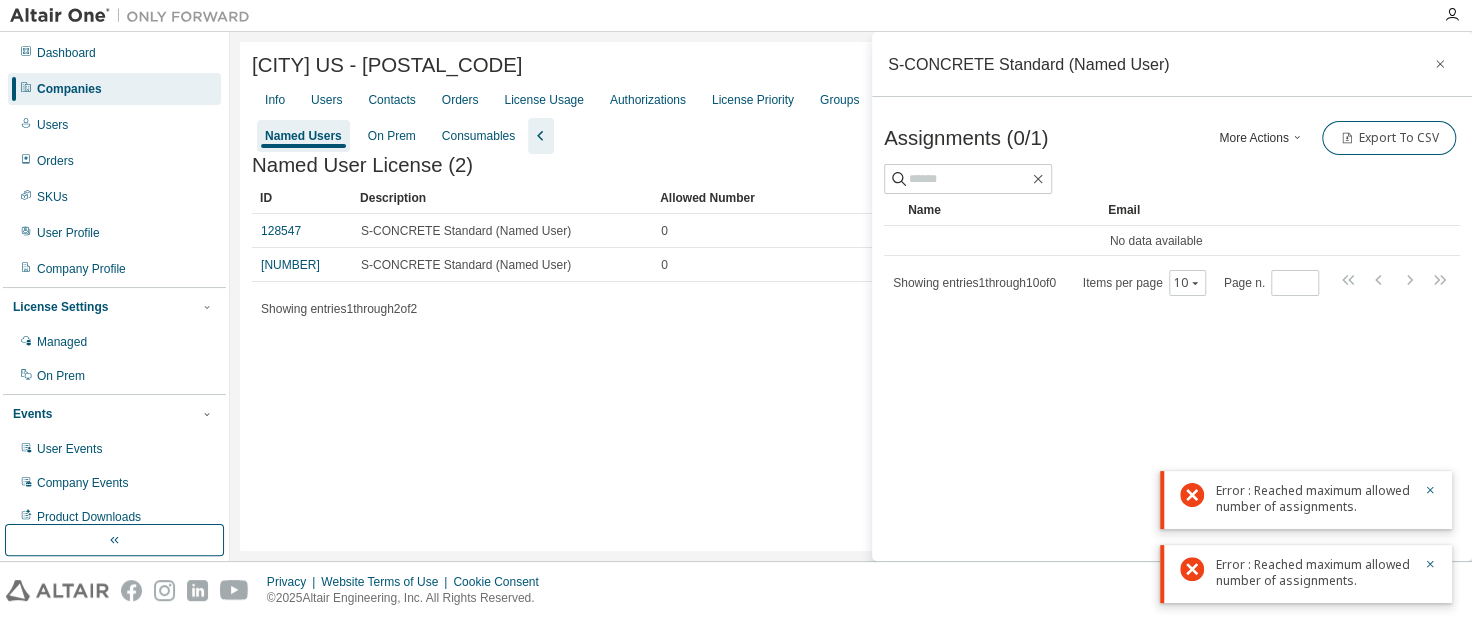 click on "More Actions" at bounding box center (1262, 138) 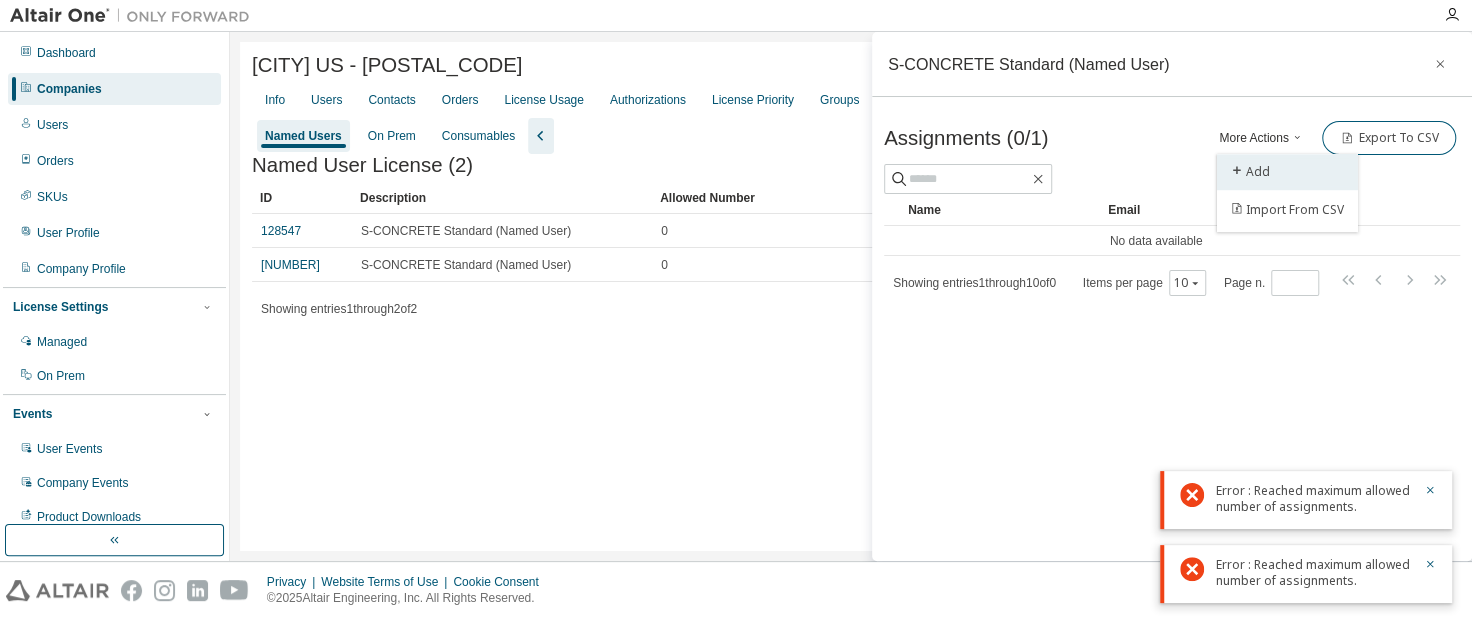 click on "Add" at bounding box center (1287, 172) 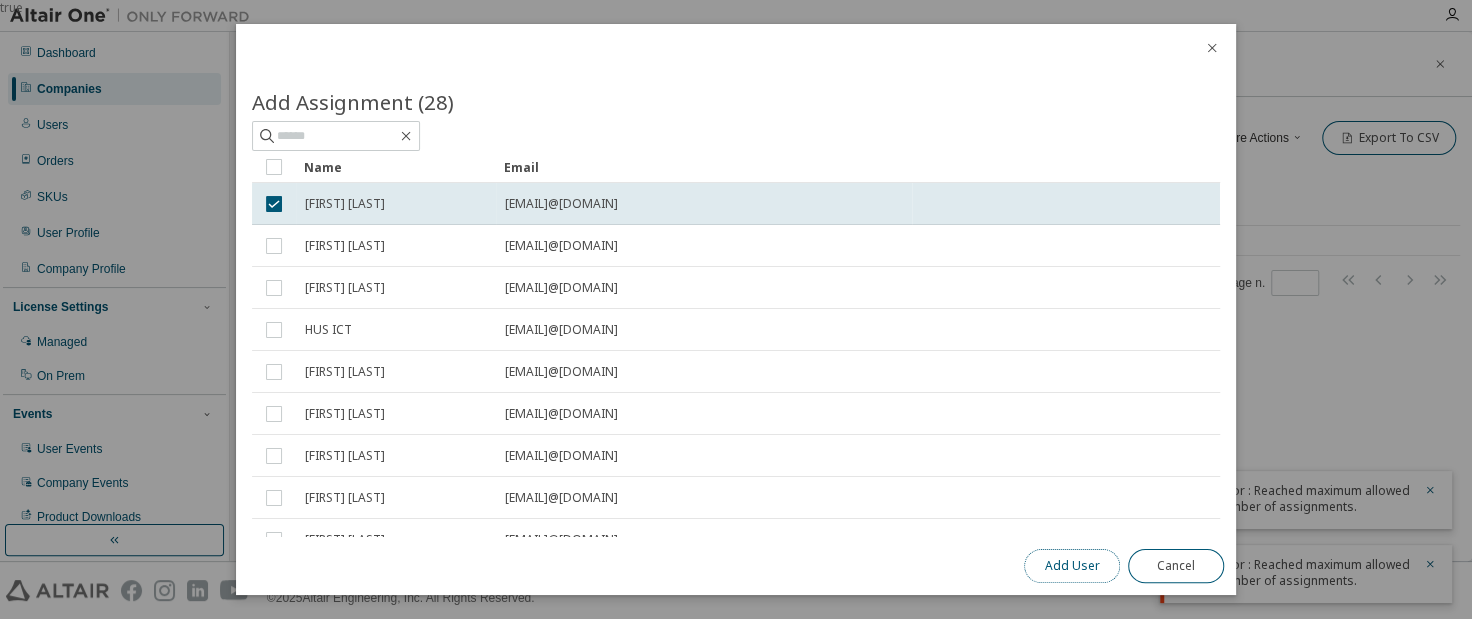 click on "Add User" at bounding box center [1072, 566] 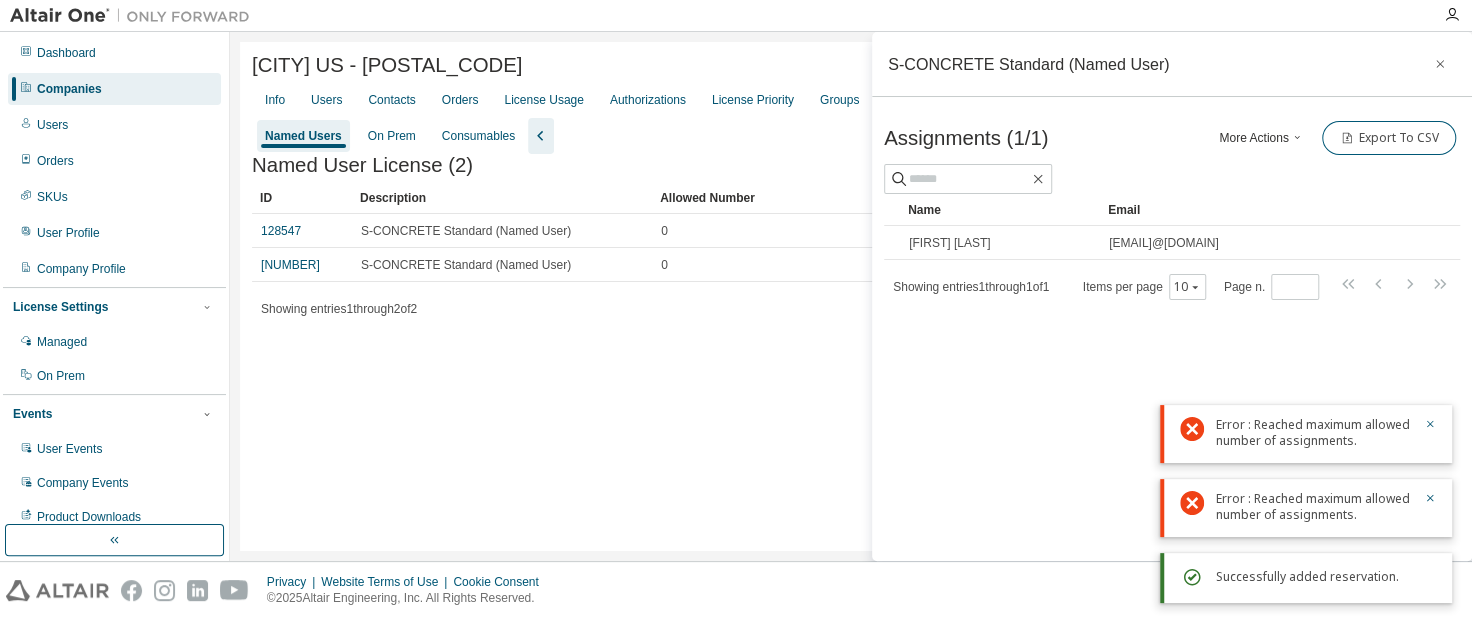 click on "Holmes US - 90720 Clear Load Save Save As Field Operator Value Select filter Select operand Add criteria Search Info Users Contacts Orders License Usage Authorizations License Priority Groups Feature Restrictions Borrow Settings Allowed IP Addresses New User Routing Named Users On Prem Consumables Named User License (2) Clear Load Save Save As Field Operator Value Select filter Select operand Add criteria Search ID Description Allowed Number 128547 S-CONCRETE Standard (Named User) 0 148203 S-CONCRETE Standard (Named User) 0 Showing entries  1  through  2  of  2 Items per page 10 Page n. *" at bounding box center [851, 296] 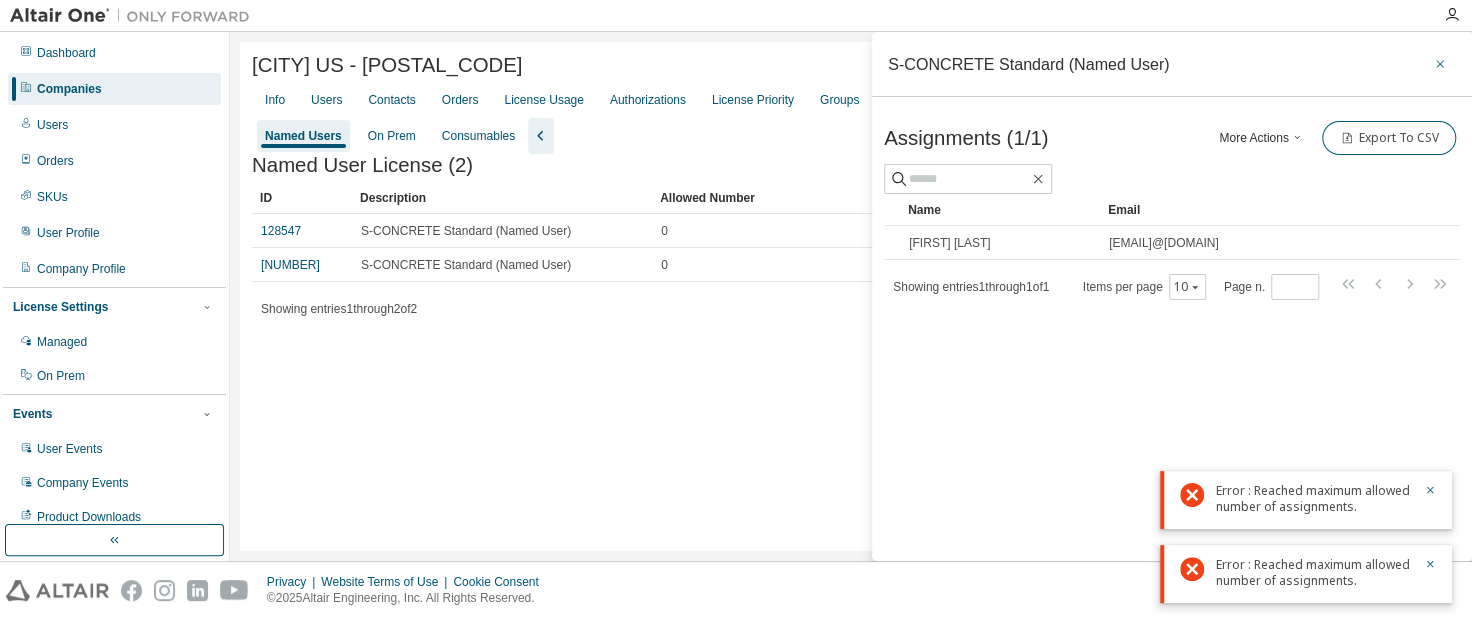 click 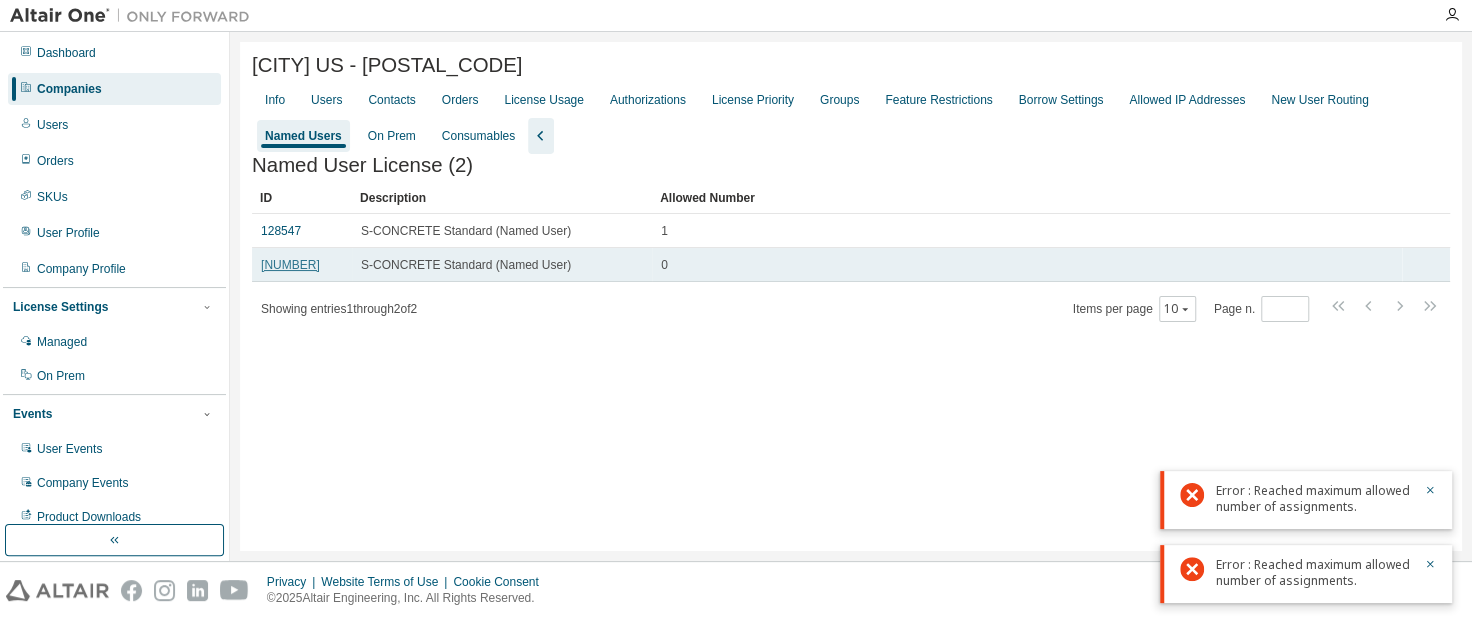 click on "148203" at bounding box center [290, 265] 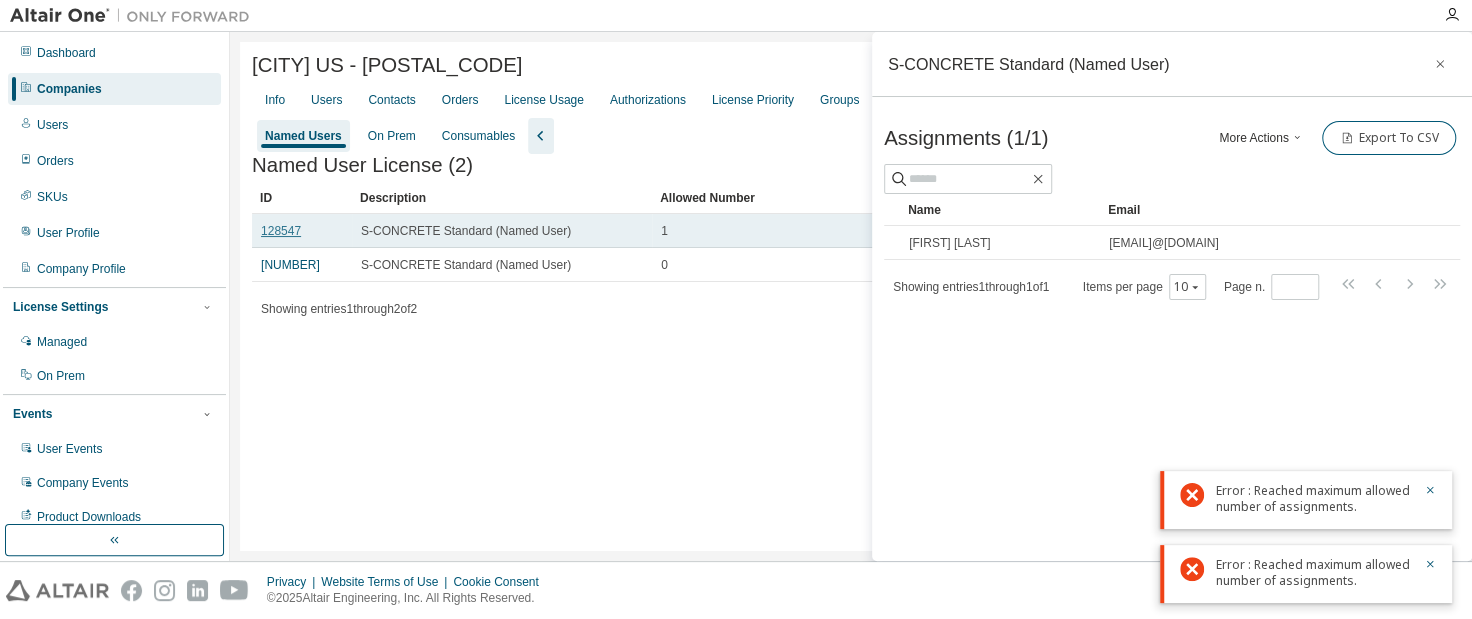 click on "128547" at bounding box center (281, 231) 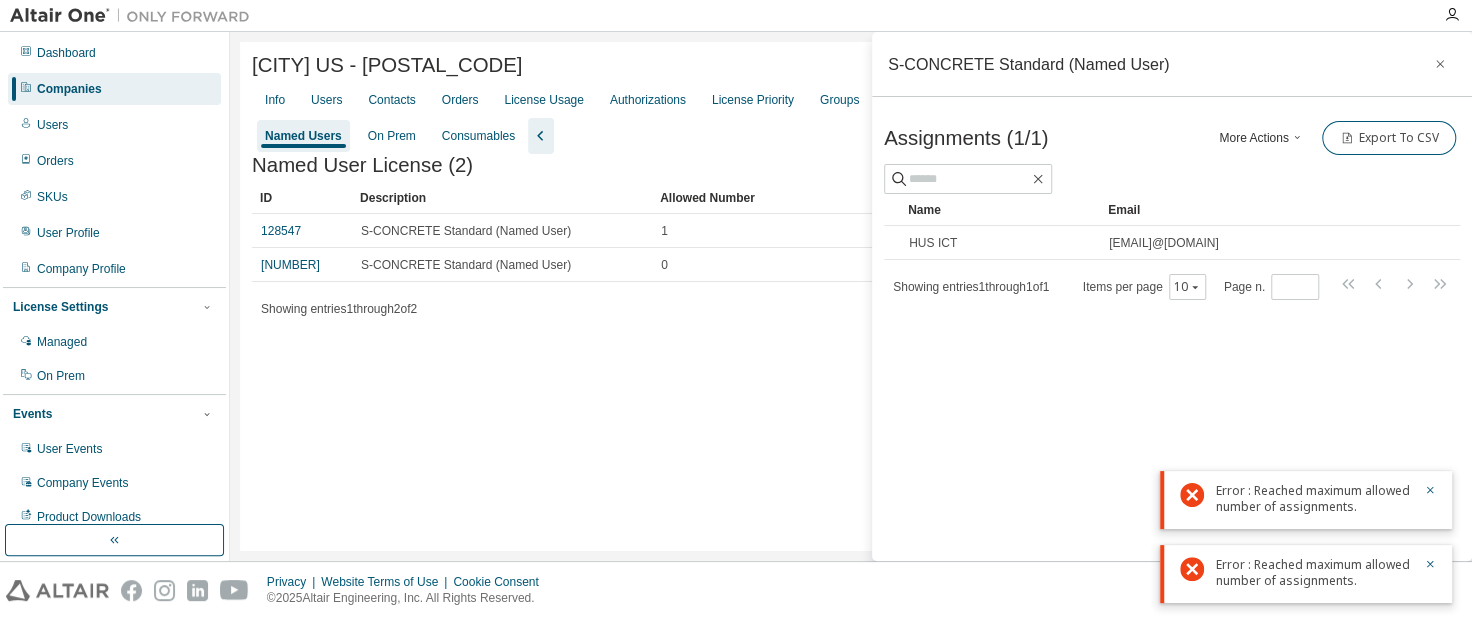 click on "Holmes US - 90720 Clear Load Save Save As Field Operator Value Select filter Select operand Add criteria Search Info Users Contacts Orders License Usage Authorizations License Priority Groups Feature Restrictions Borrow Settings Allowed IP Addresses New User Routing Named Users On Prem Consumables Named User License (2) Clear Load Save Save As Field Operator Value Select filter Select operand Add criteria Search ID Description Allowed Number 128547 S-CONCRETE Standard (Named User) 1 148203 S-CONCRETE Standard (Named User) 0 Showing entries  1  through  2  of  2 Items per page 10 Page n. *" at bounding box center (851, 296) 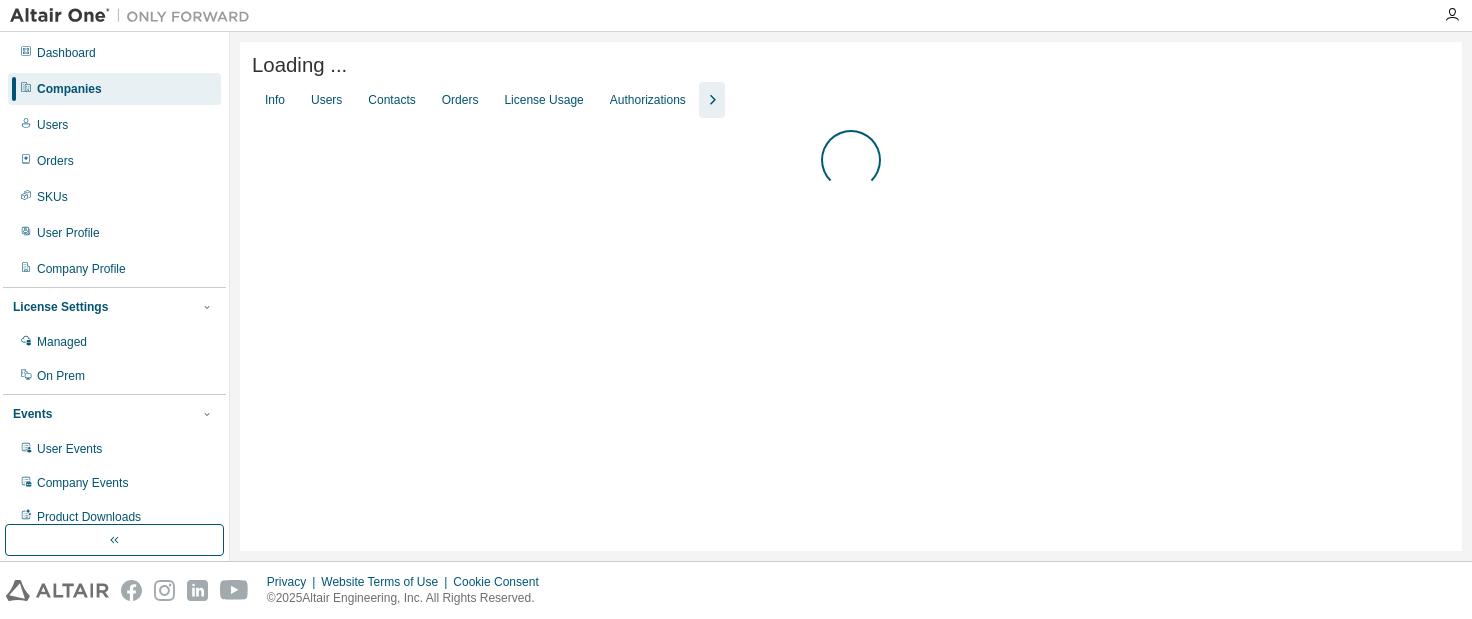 scroll, scrollTop: 0, scrollLeft: 0, axis: both 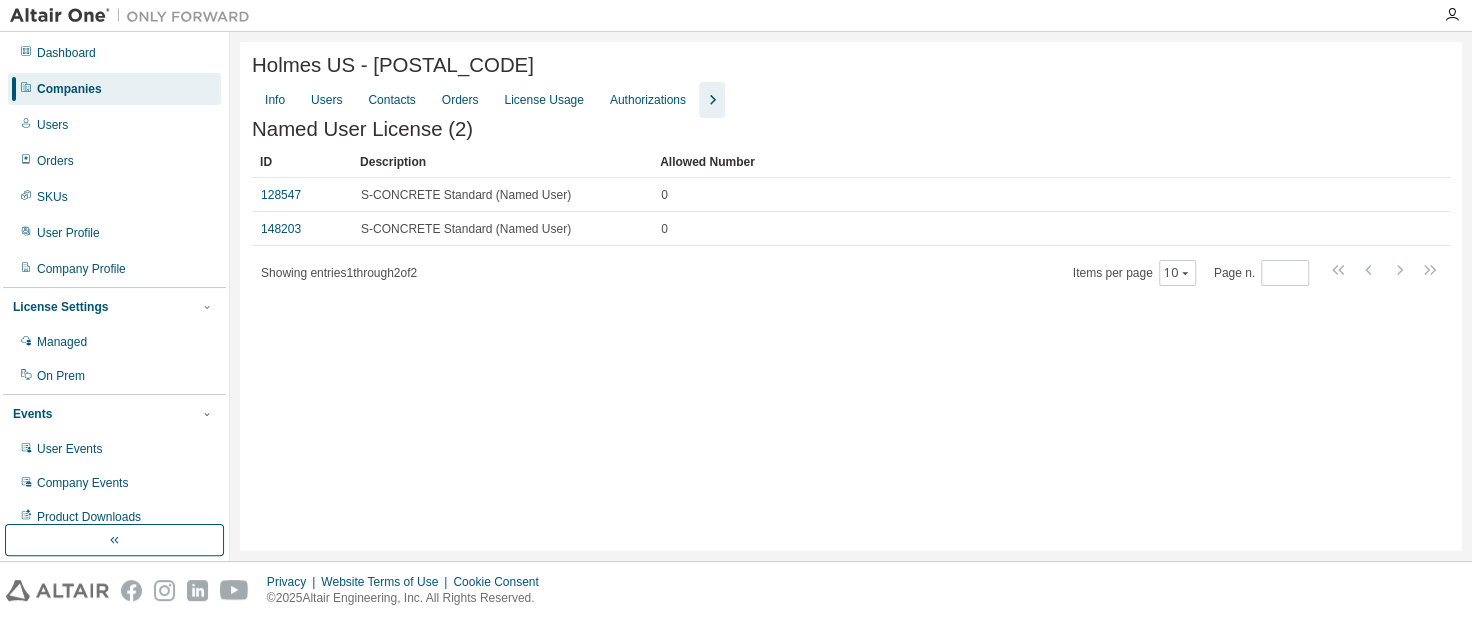 click on "Holmes US - [POSTAL_CODE] Clear Load Save Save As Field Operator Value Select filter Select operand Add criteria Search Info Users Contacts Orders License Usage Authorizations Named User License (2) Clear Load Save Save As Field Operator Value Select filter Select operand Add criteria Search ID Description Allowed Number 128547 S-CONCRETE Standard (Named User) 0 148203 S-CONCRETE Standard (Named User) 0 Showing entries 1 through 2 of 2 Items per page 10 Page n. *" at bounding box center [851, 296] 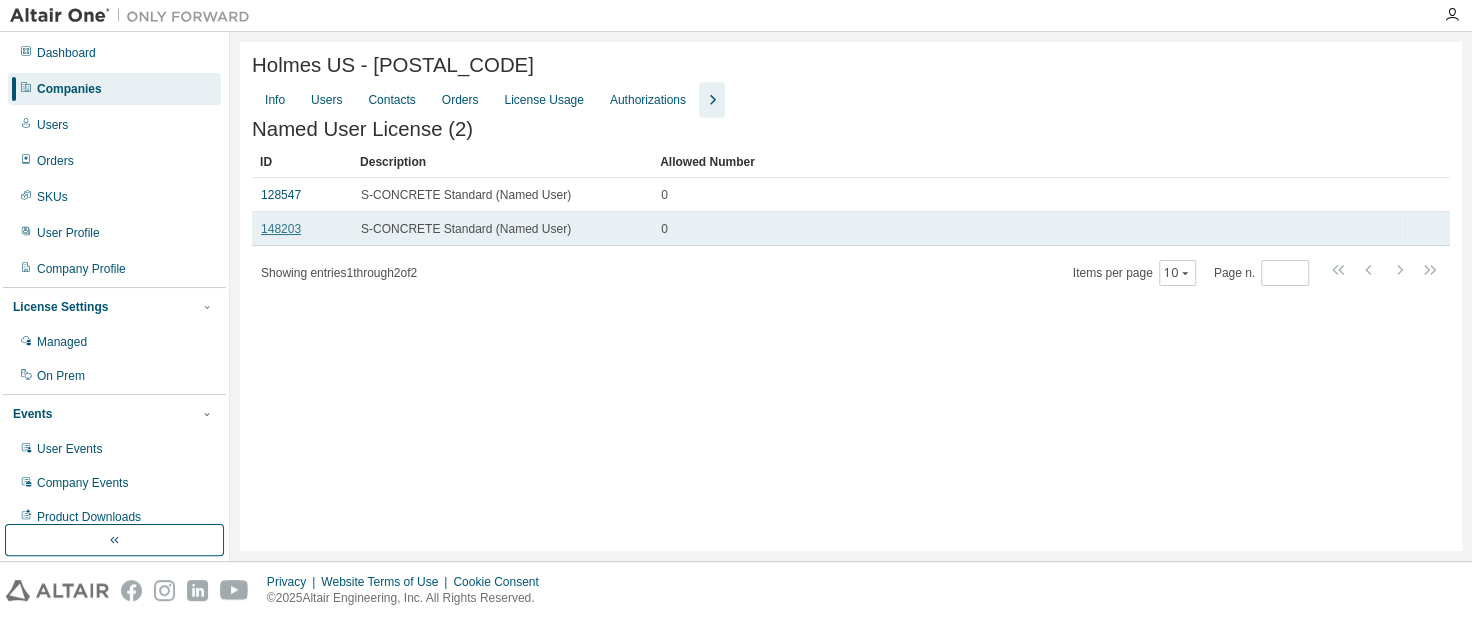 click on "148203" at bounding box center [281, 229] 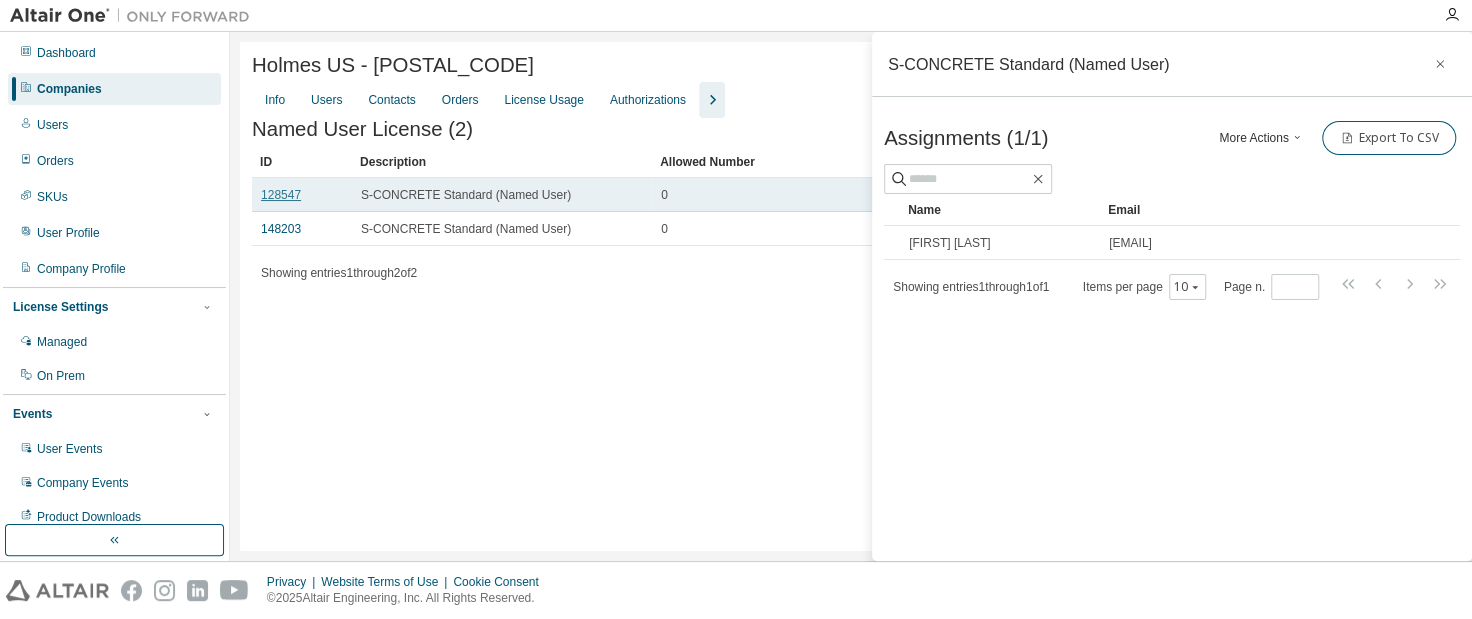 click on "128547" at bounding box center (281, 195) 